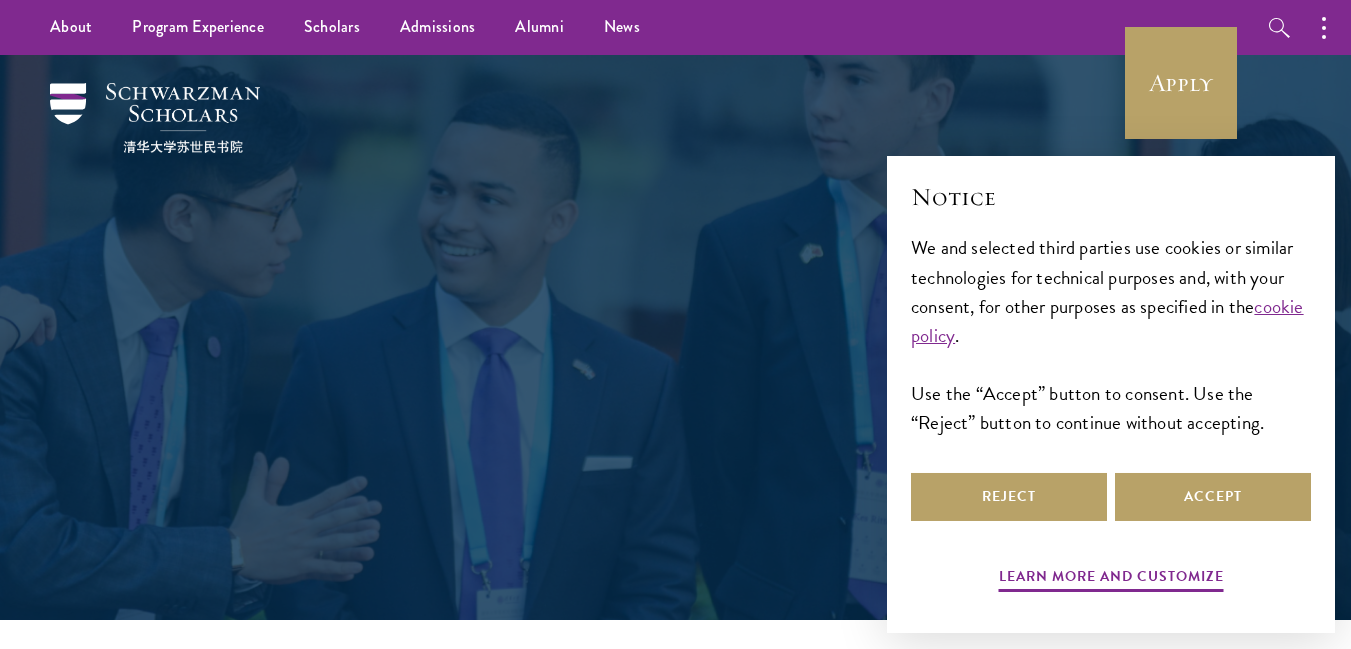 scroll, scrollTop: 0, scrollLeft: 0, axis: both 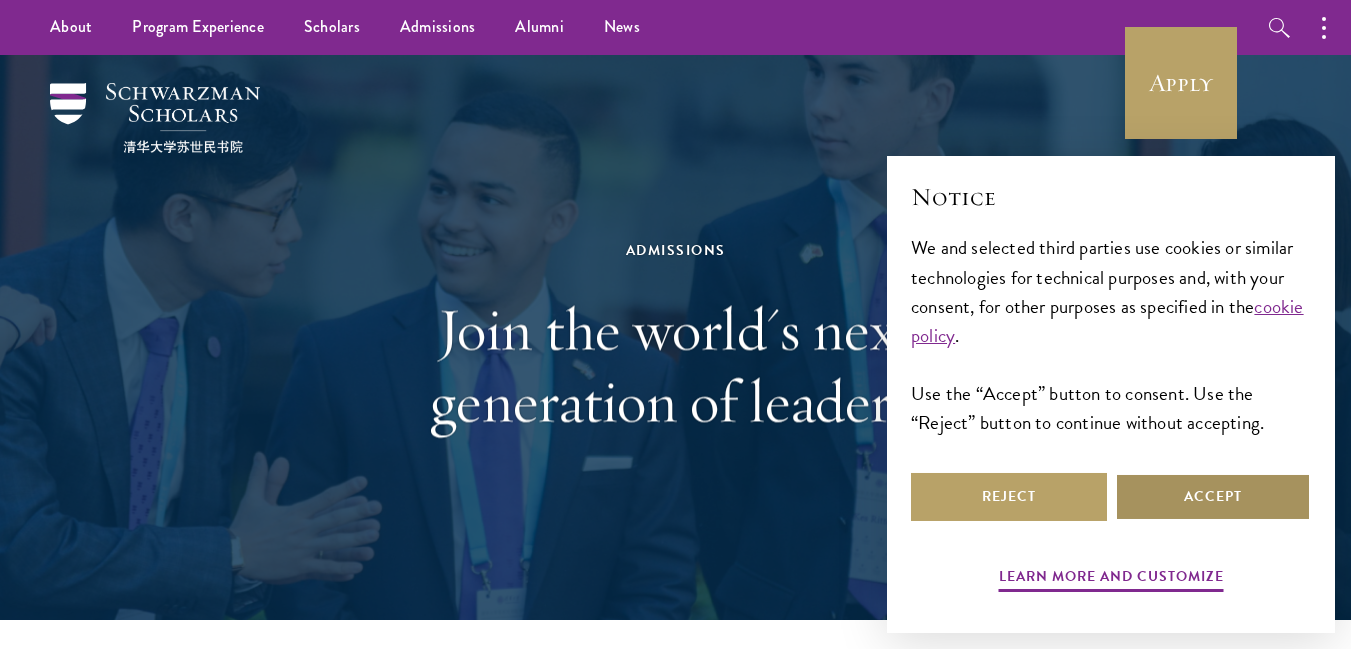 click on "Accept" at bounding box center (1213, 497) 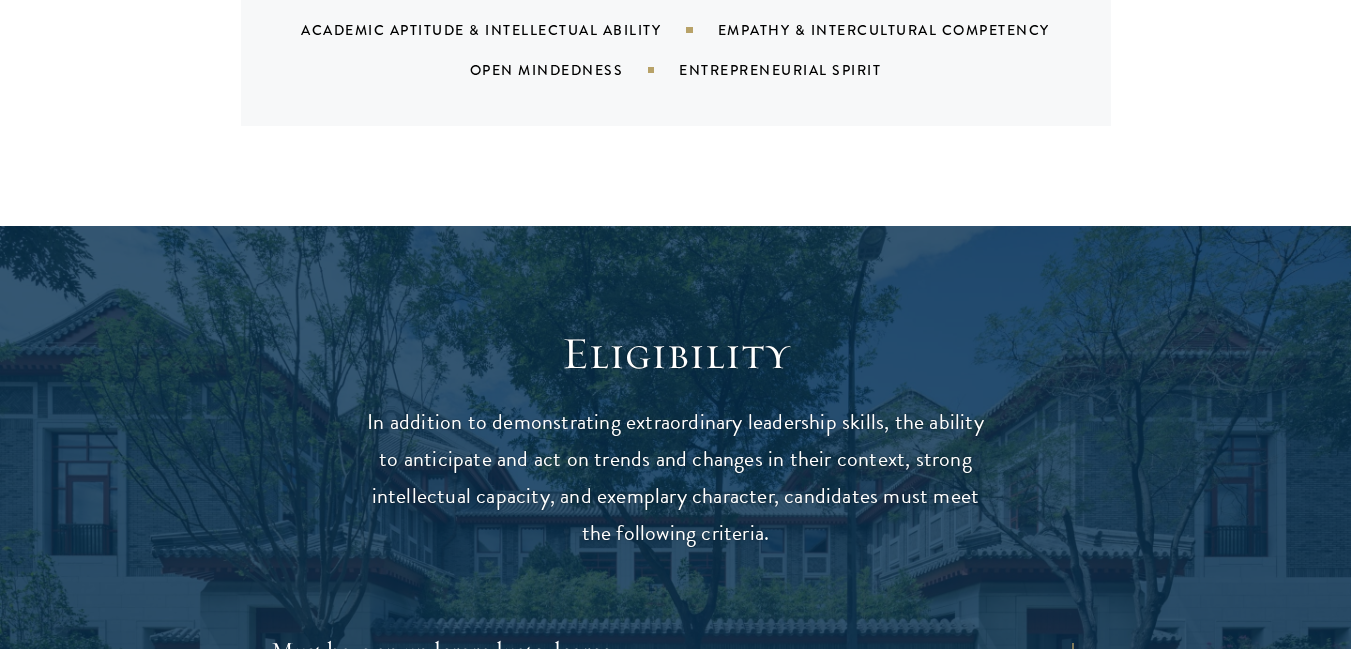 scroll, scrollTop: 2341, scrollLeft: 0, axis: vertical 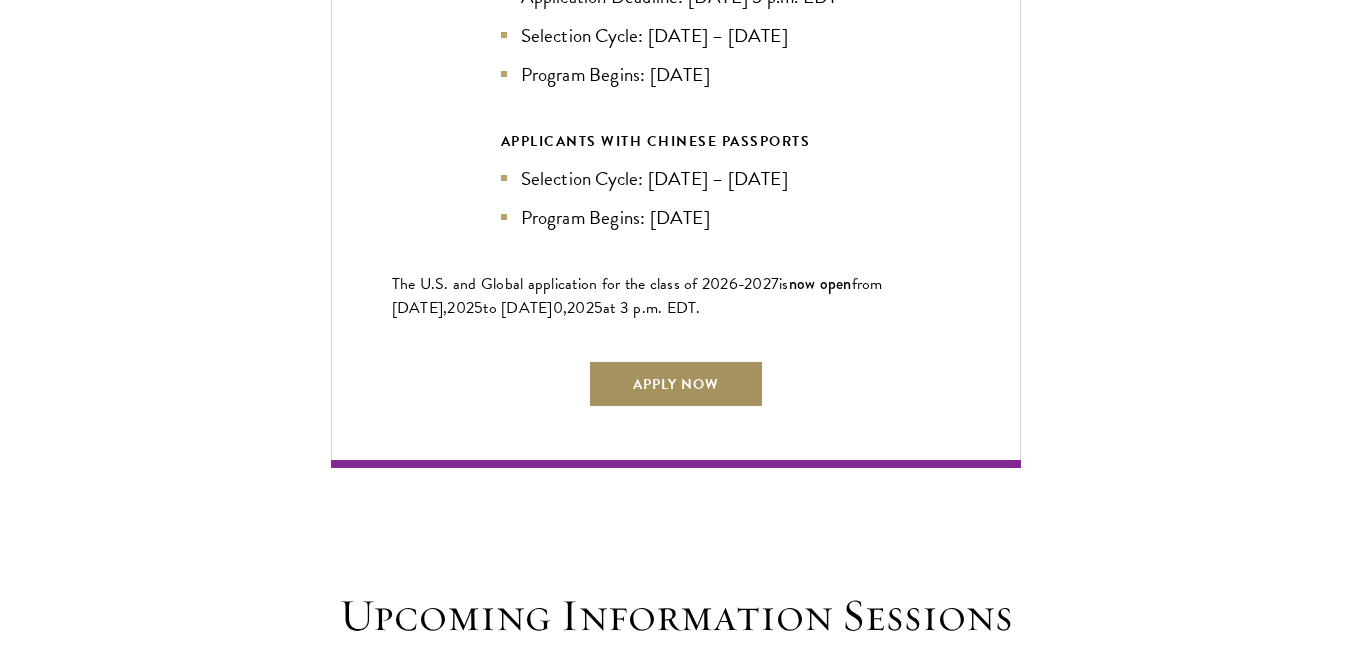 click on "Apply Now" at bounding box center (676, 384) 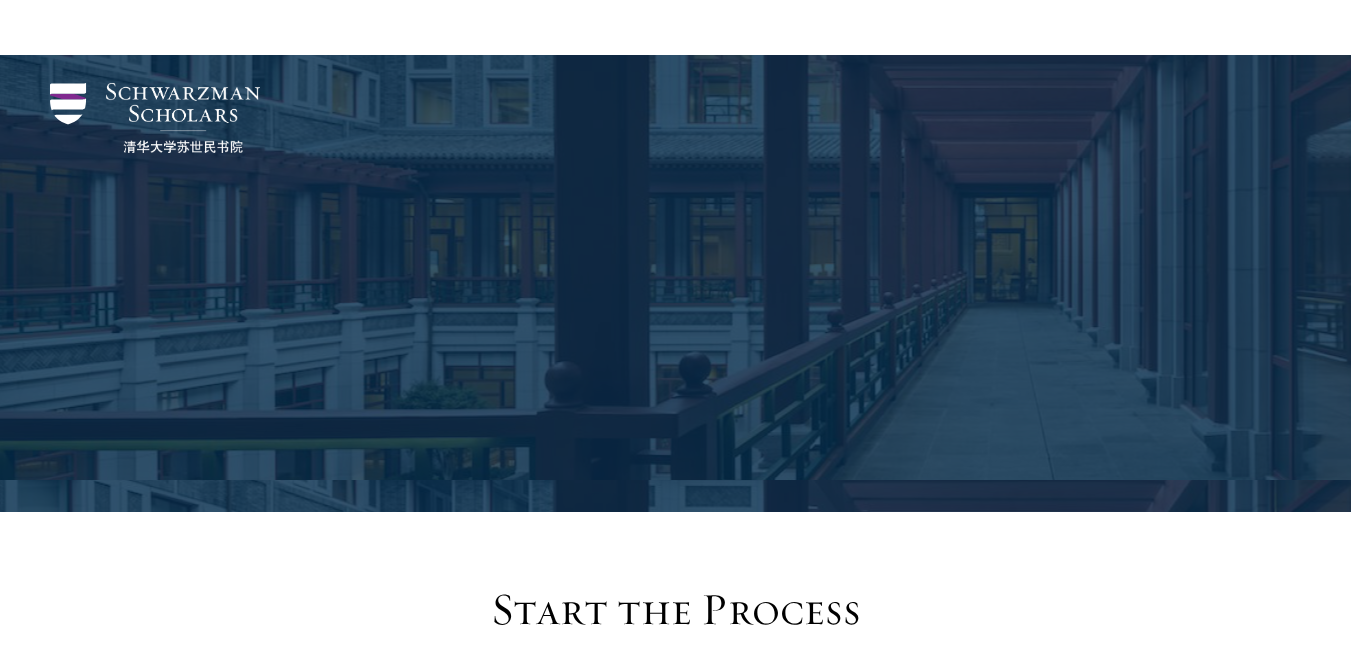 scroll, scrollTop: 2114, scrollLeft: 0, axis: vertical 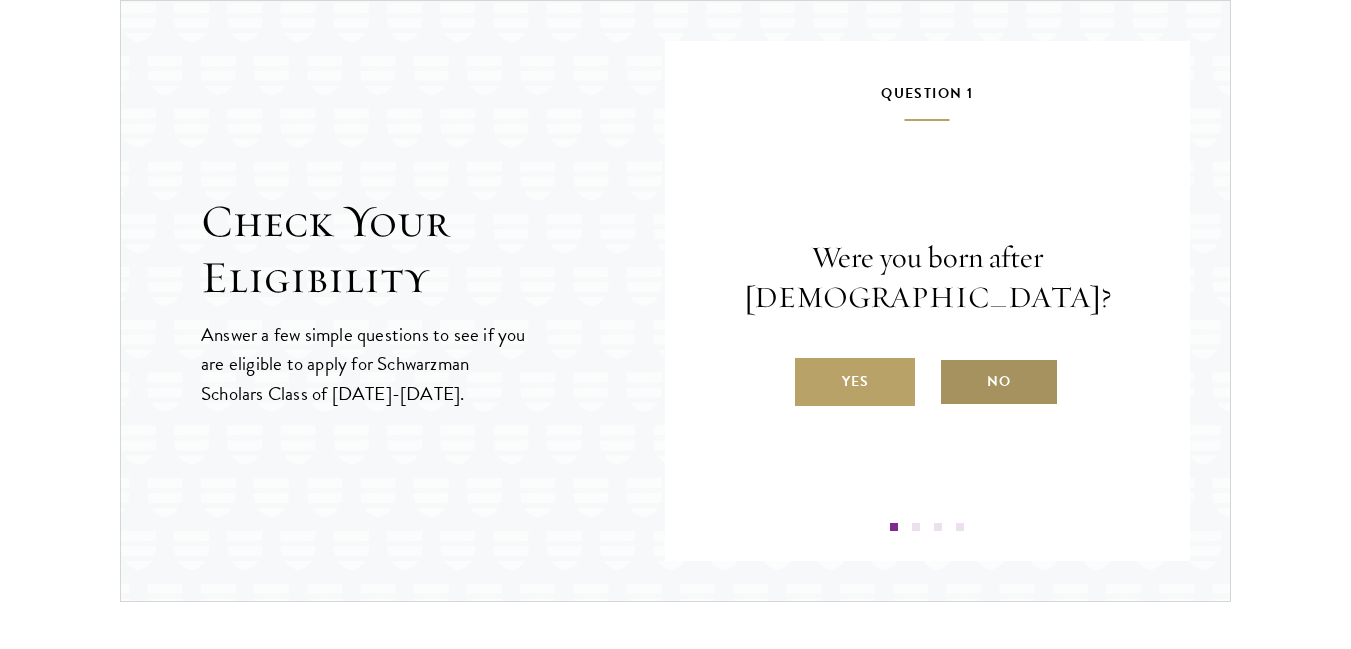 click on "No" at bounding box center [999, 382] 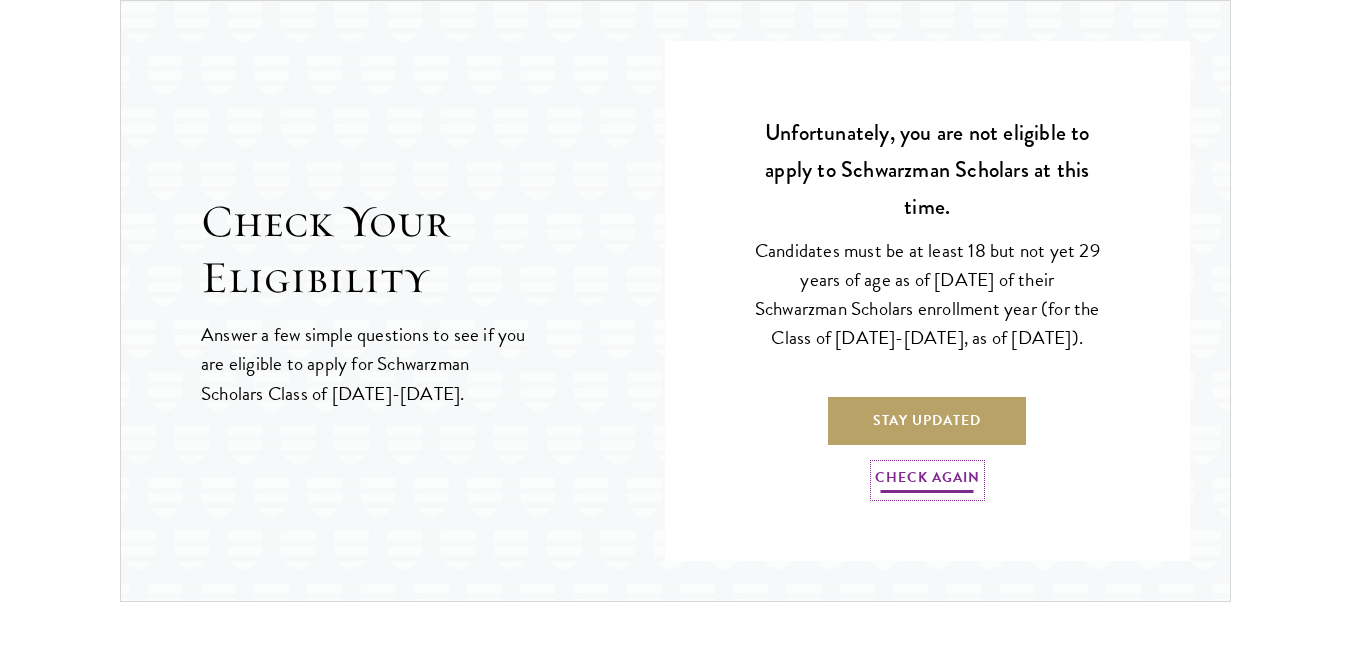 click on "Check Again" at bounding box center (927, 480) 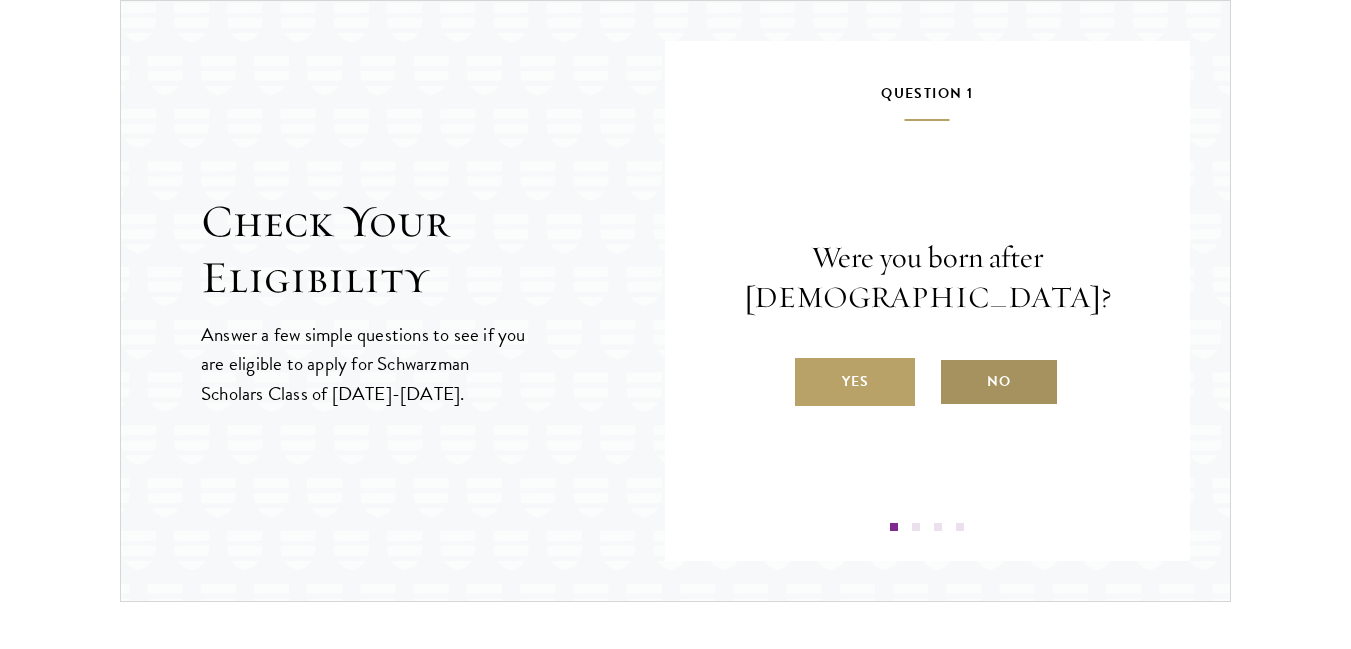 click on "No" at bounding box center [999, 382] 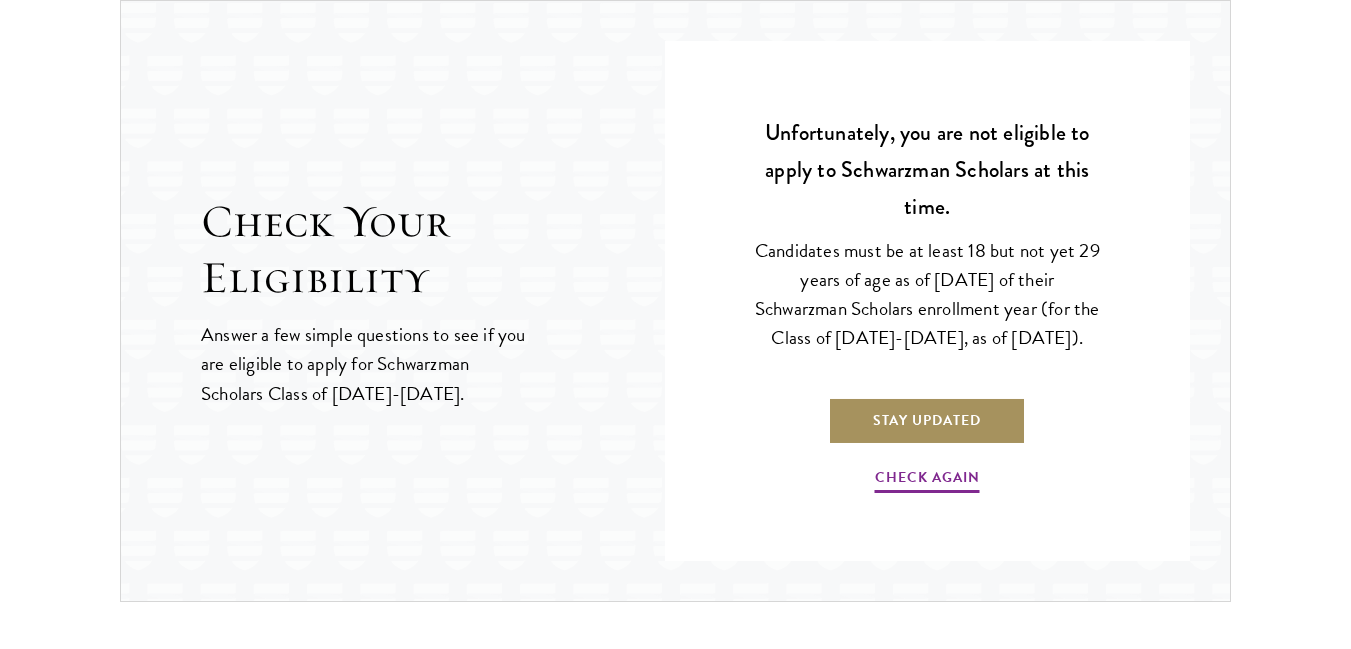 click on "Stay Updated" at bounding box center [927, 421] 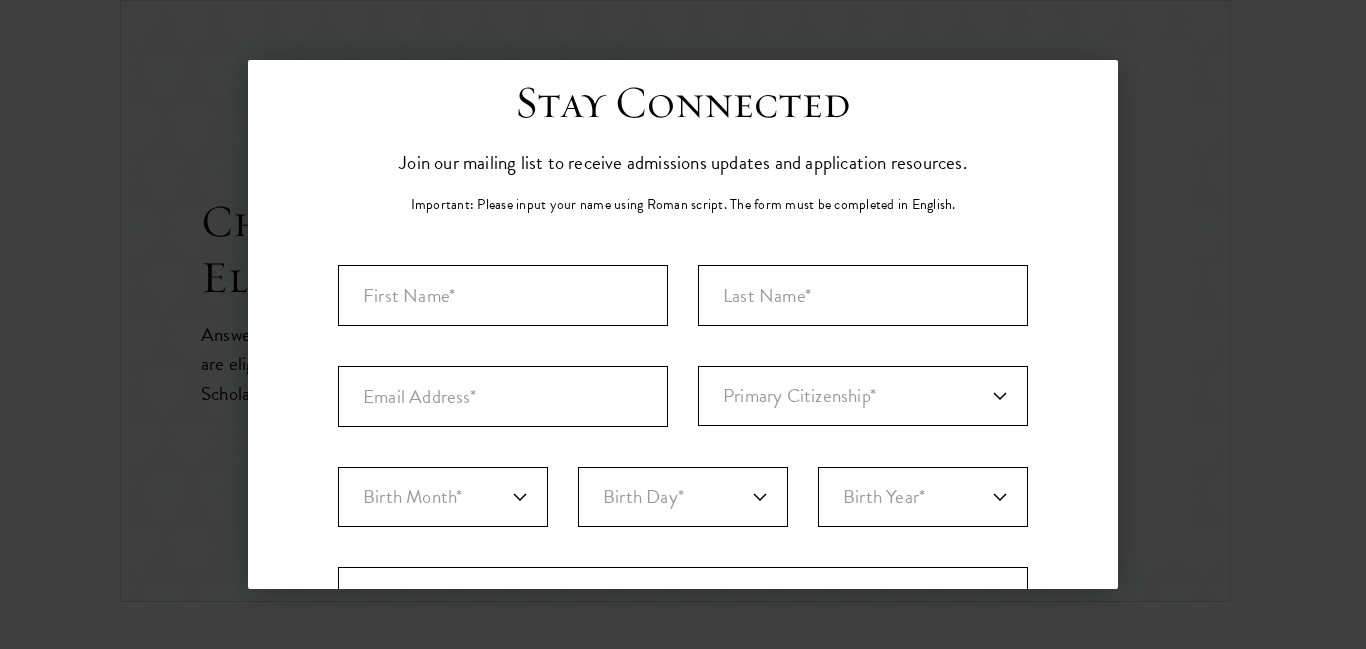 scroll, scrollTop: 0, scrollLeft: 0, axis: both 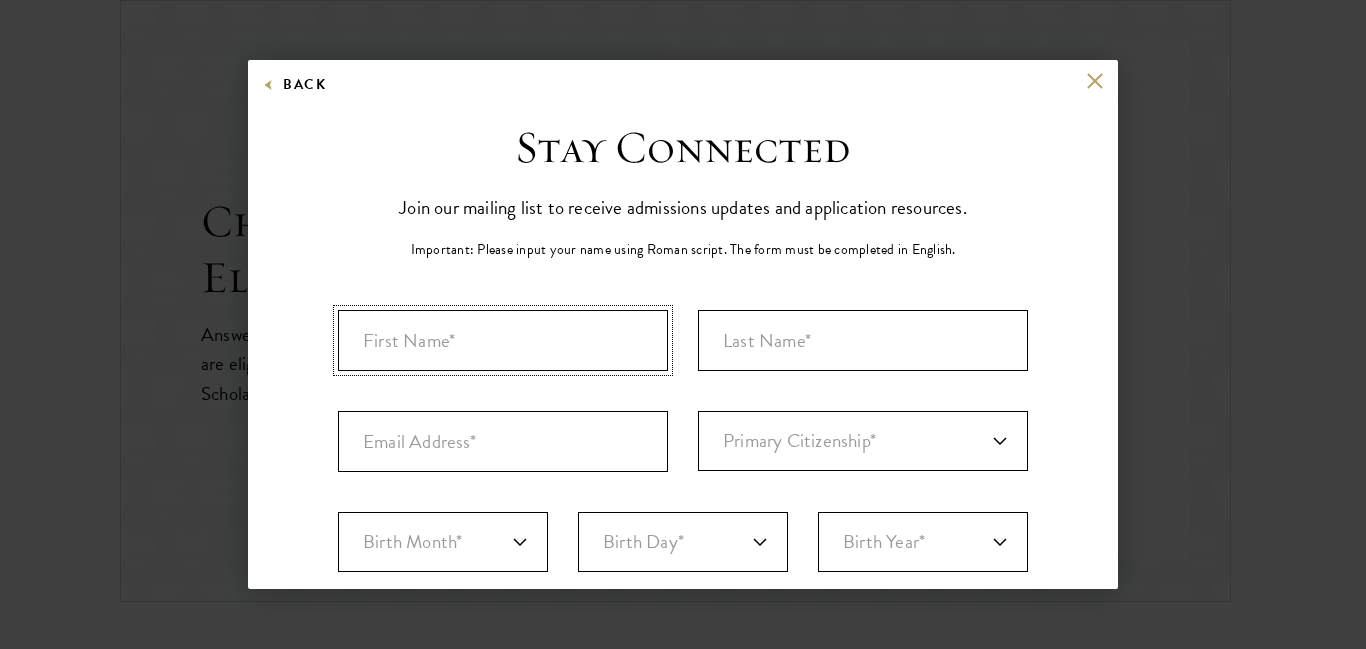 click at bounding box center (503, 340) 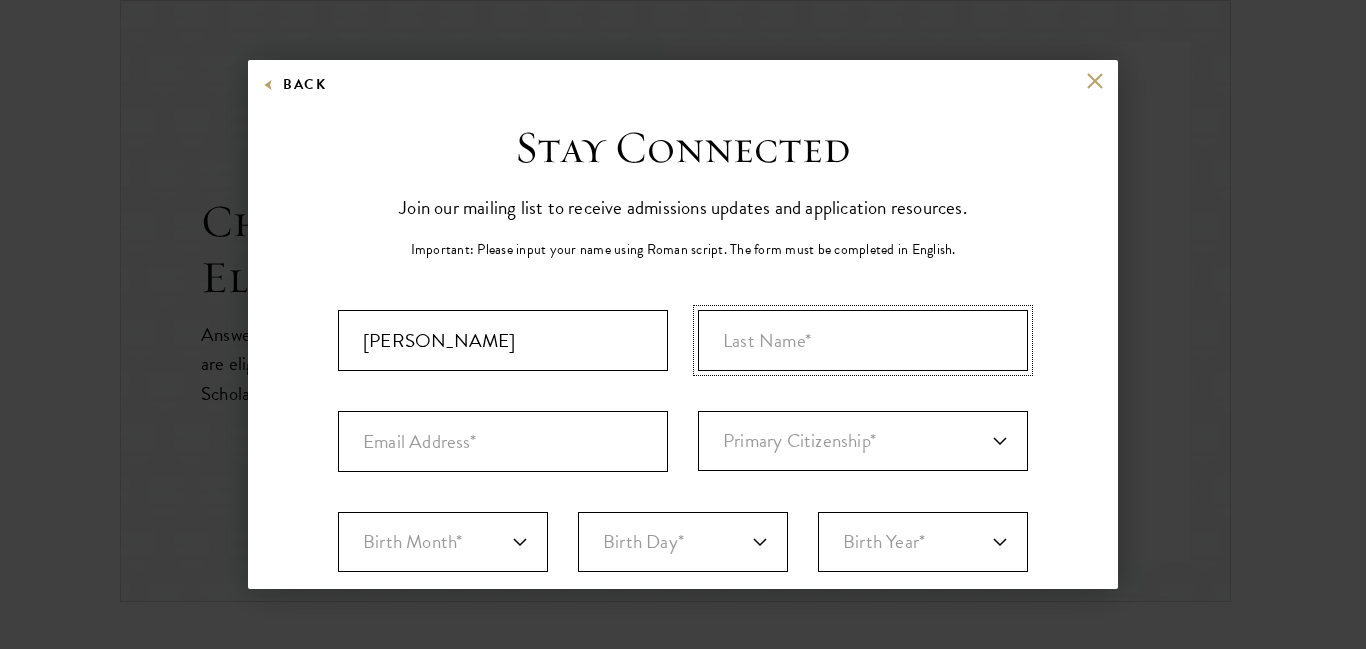 type on "Raza" 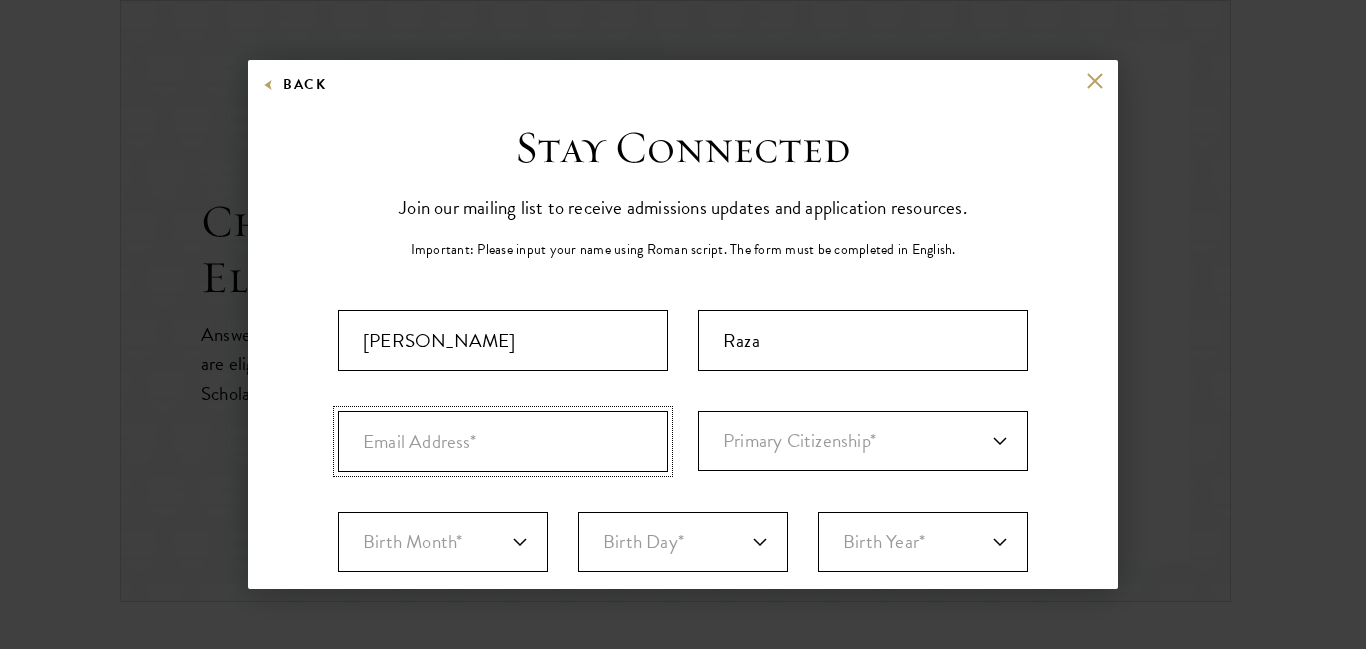 type on "hassanrazamallah06@gmail.com" 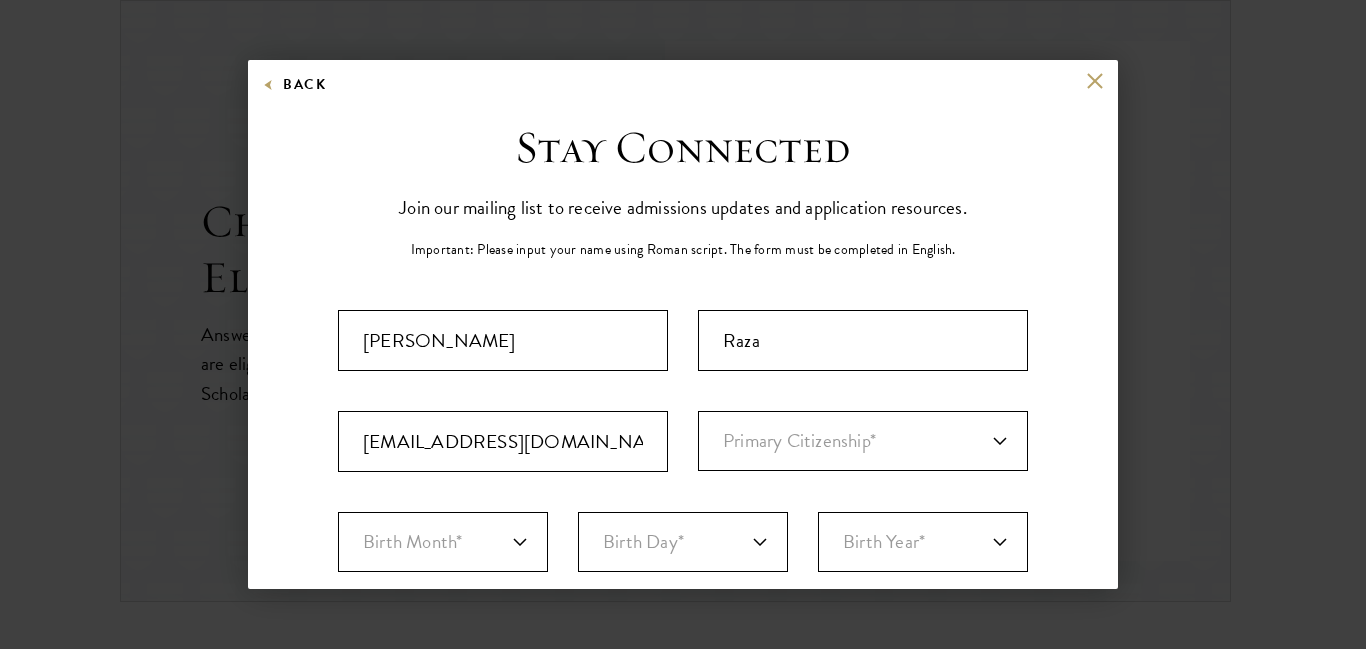 select on "PK" 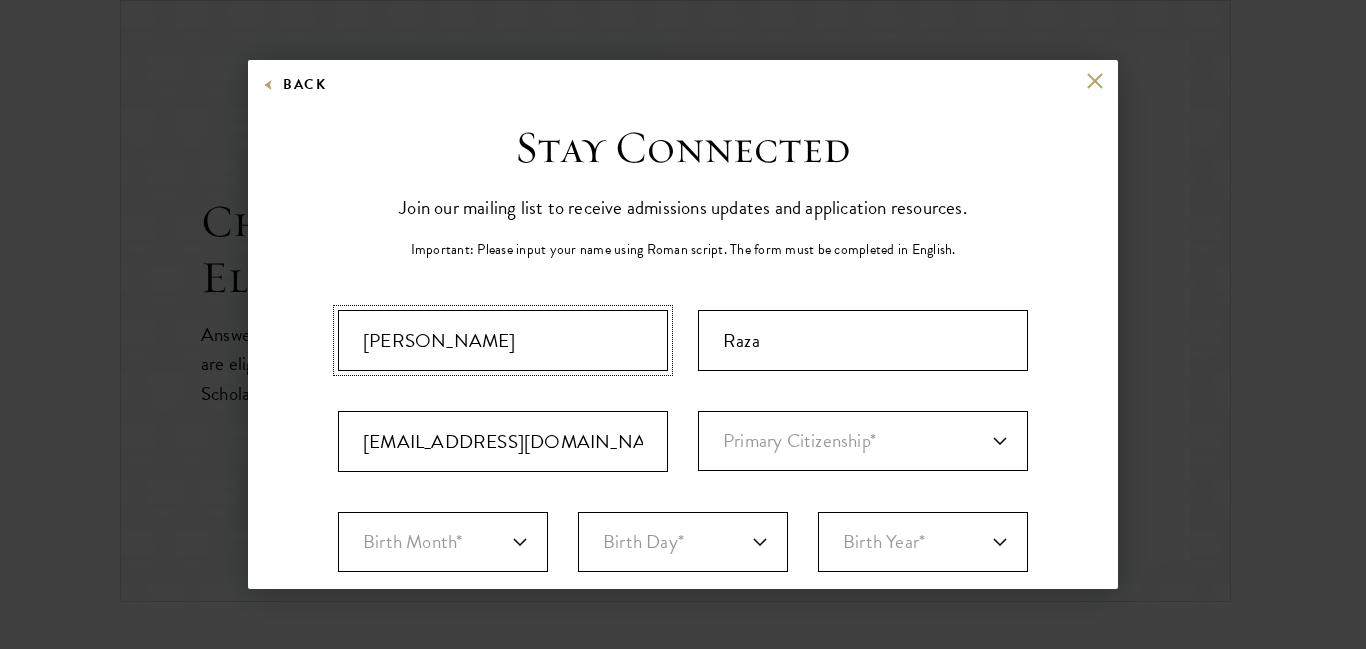 select 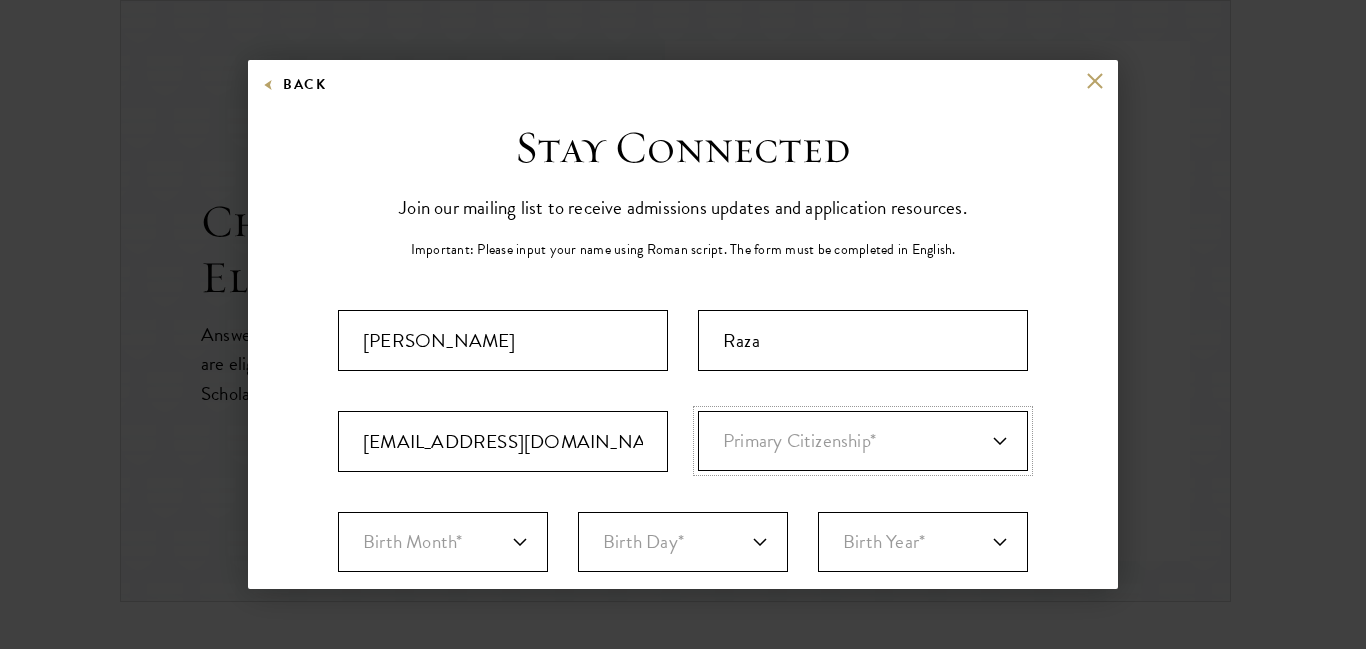 click on "Primary Citizenship* Afghanistan Aland Islands Albania Algeria Andorra Angola Anguilla Antigua and Barbuda Argentina Armenia Aruba Ashmore and Cartier Islands Australia Austria Azerbaijan Bahamas, The Bahrain Bangladesh Barbados Bassas Da India Belarus Belgium Belize Benin Bermuda Bhutan Bolivia Bonaire, Sint Eustatius, and Saba Bosnia and Herzegovina Botswana Bouvet Island Brazil British Indian Ocean Territory British Virgin Islands Brunei Bulgaria Burkina Faso Burundi Cambodia Cameroon Canada Cape Verde Cayman Islands Central African Republic Chad Chile Christmas Island Clipperton Island Cocos Islands (Keeling Islands) Colombia Comoros Congo (Brazzaville) Congo (Kinshasa) Cook Islands Coral Sea Islands Costa Rica Cote D'Ivoire Croatia Cuba Curacao Cyprus Czech Republic Denmark Djibouti Dominica Dominican Republic Ecuador Egypt El Salvador Equatorial Guinea Eritrea Estonia Ethiopia Europa Island Falkland Islands (Islas Malvinas) Faroe Islands Federated States of Micronesia Fiji Finland Foreign/Unknown France" at bounding box center (863, 441) 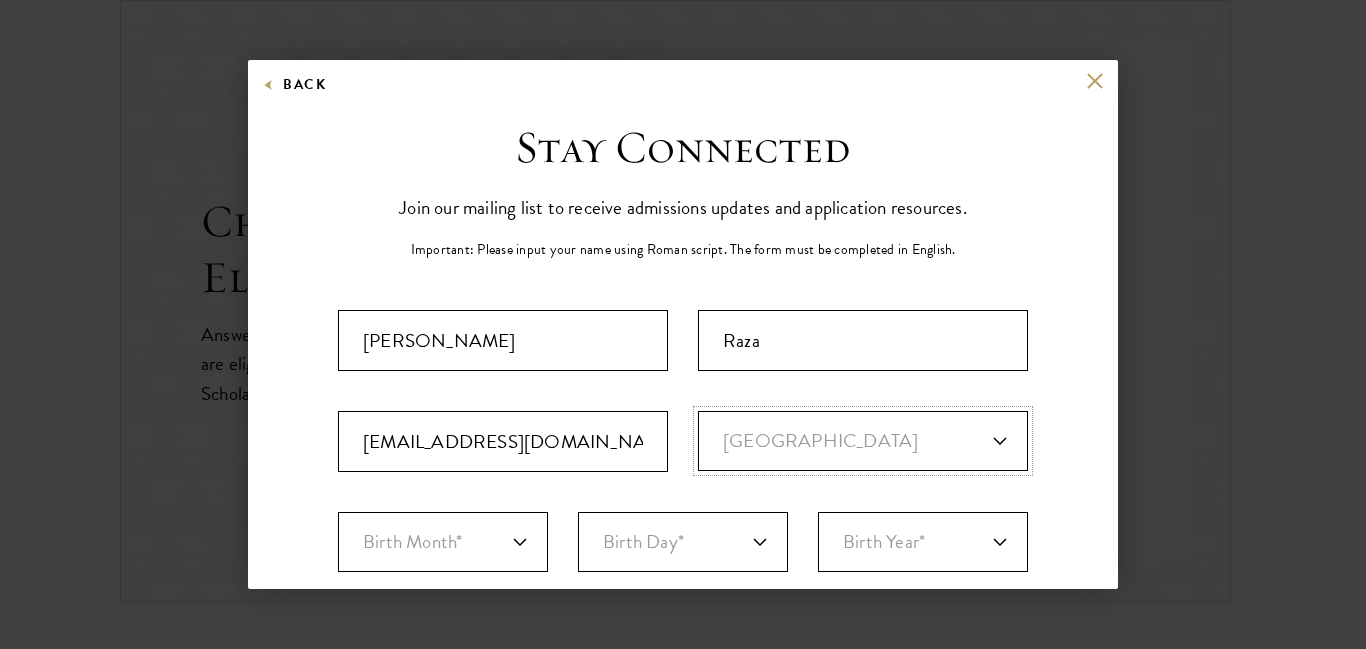 click on "Primary Citizenship* Afghanistan Aland Islands Albania Algeria Andorra Angola Anguilla Antigua and Barbuda Argentina Armenia Aruba Ashmore and Cartier Islands Australia Austria Azerbaijan Bahamas, The Bahrain Bangladesh Barbados Bassas Da India Belarus Belgium Belize Benin Bermuda Bhutan Bolivia Bonaire, Sint Eustatius, and Saba Bosnia and Herzegovina Botswana Bouvet Island Brazil British Indian Ocean Territory British Virgin Islands Brunei Bulgaria Burkina Faso Burundi Cambodia Cameroon Canada Cape Verde Cayman Islands Central African Republic Chad Chile Christmas Island Clipperton Island Cocos Islands (Keeling Islands) Colombia Comoros Congo (Brazzaville) Congo (Kinshasa) Cook Islands Coral Sea Islands Costa Rica Cote D'Ivoire Croatia Cuba Curacao Cyprus Czech Republic Denmark Djibouti Dominica Dominican Republic Ecuador Egypt El Salvador Equatorial Guinea Eritrea Estonia Ethiopia Europa Island Falkland Islands (Islas Malvinas) Faroe Islands Federated States of Micronesia Fiji Finland Foreign/Unknown France" at bounding box center [863, 441] 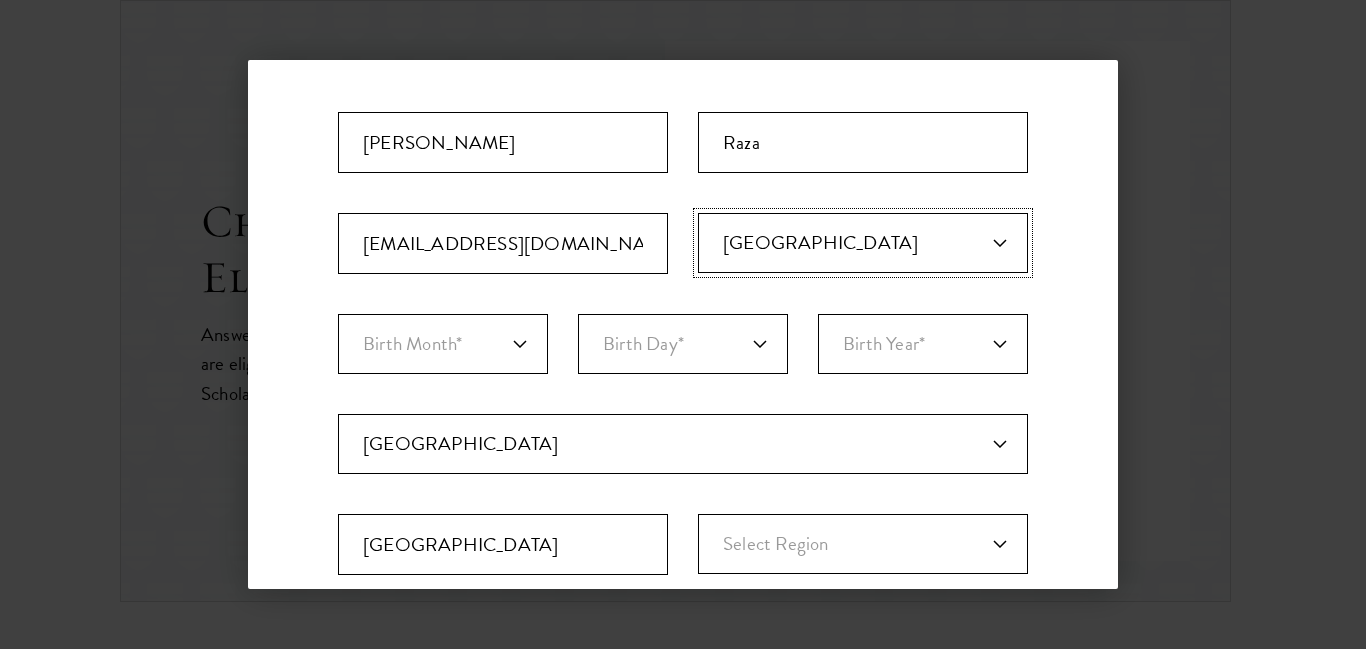 scroll, scrollTop: 209, scrollLeft: 0, axis: vertical 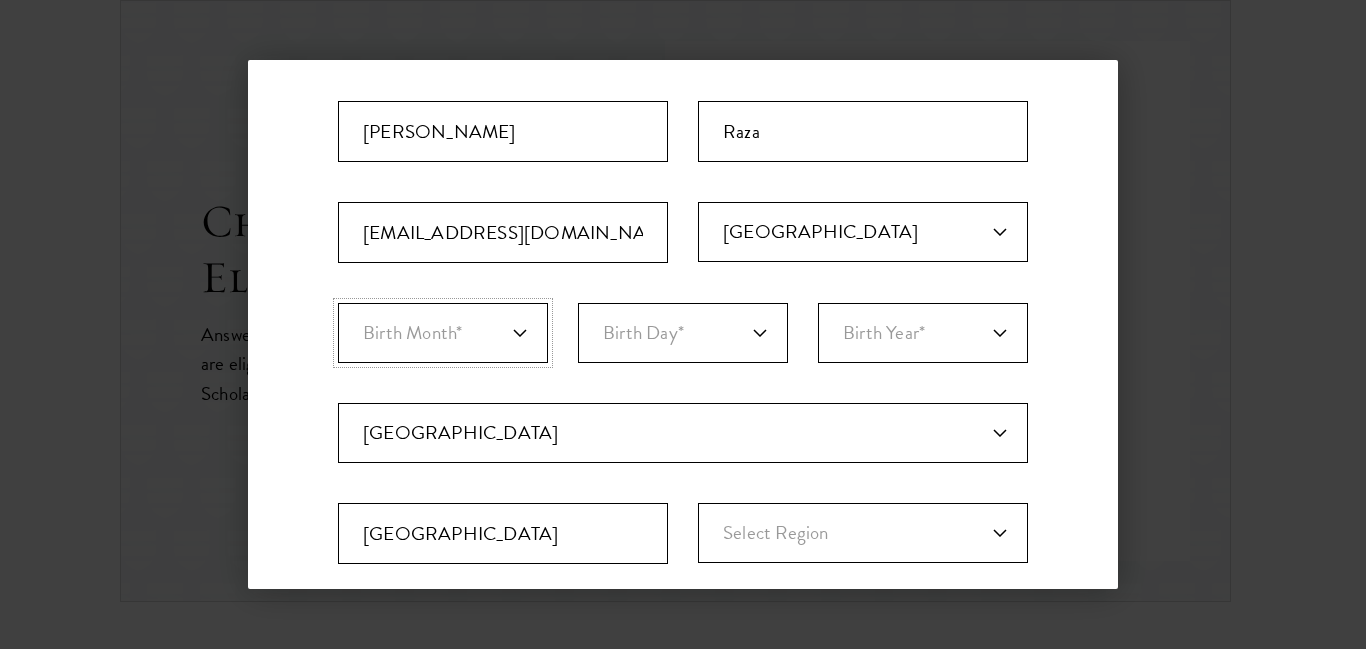 click on "Birth Month* January February March April May June July August September October November December" at bounding box center [443, 333] 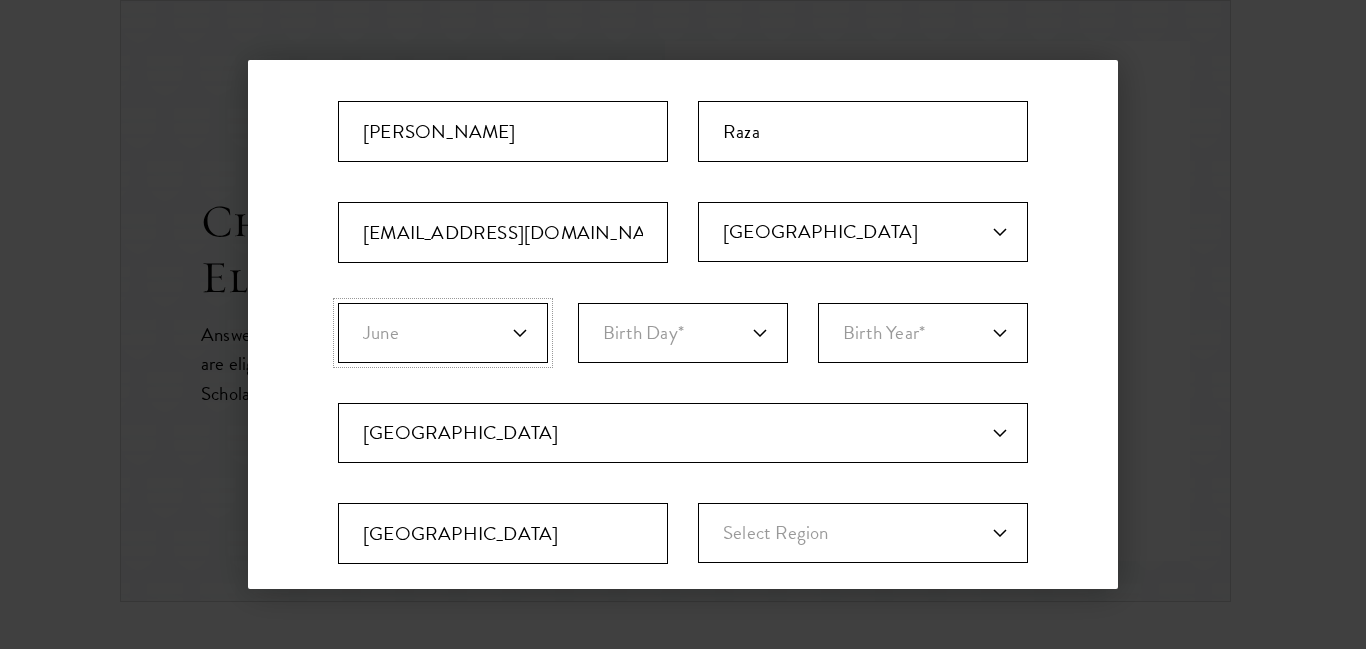 click on "Birth Month* January February March April May June July August September October November December" at bounding box center (443, 333) 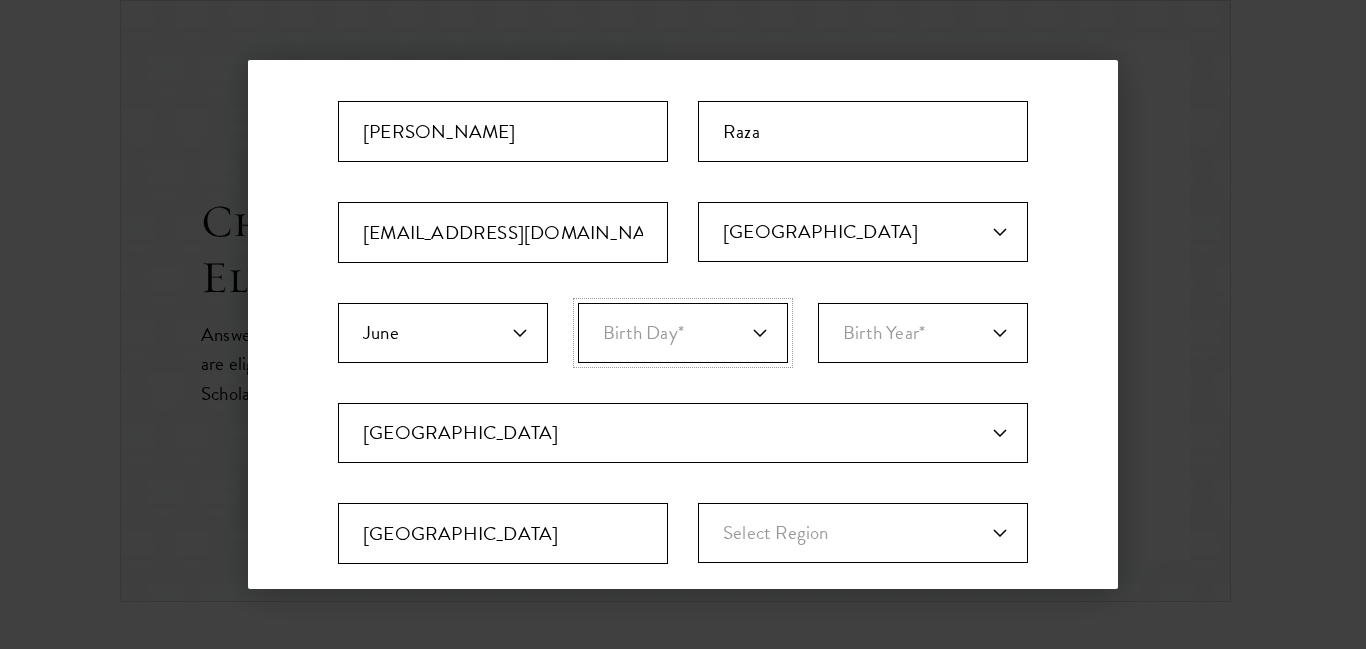 click on "Birth Day* 1 2 3 4 5 6 7 8 9 10 11 12 13 14 15 16 17 18 19 20 21 22 23 24 25 26 27 28 29 30 31" at bounding box center (683, 333) 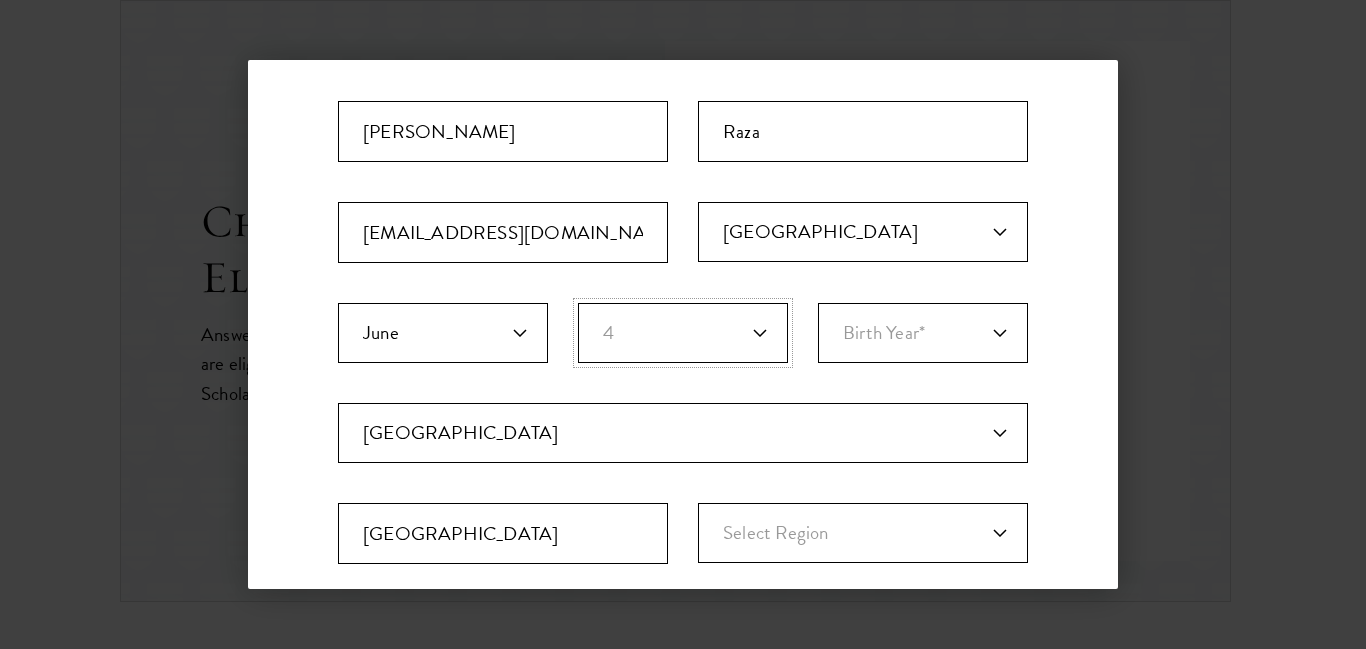 click on "Birth Day* 1 2 3 4 5 6 7 8 9 10 11 12 13 14 15 16 17 18 19 20 21 22 23 24 25 26 27 28 29 30 31" at bounding box center (683, 333) 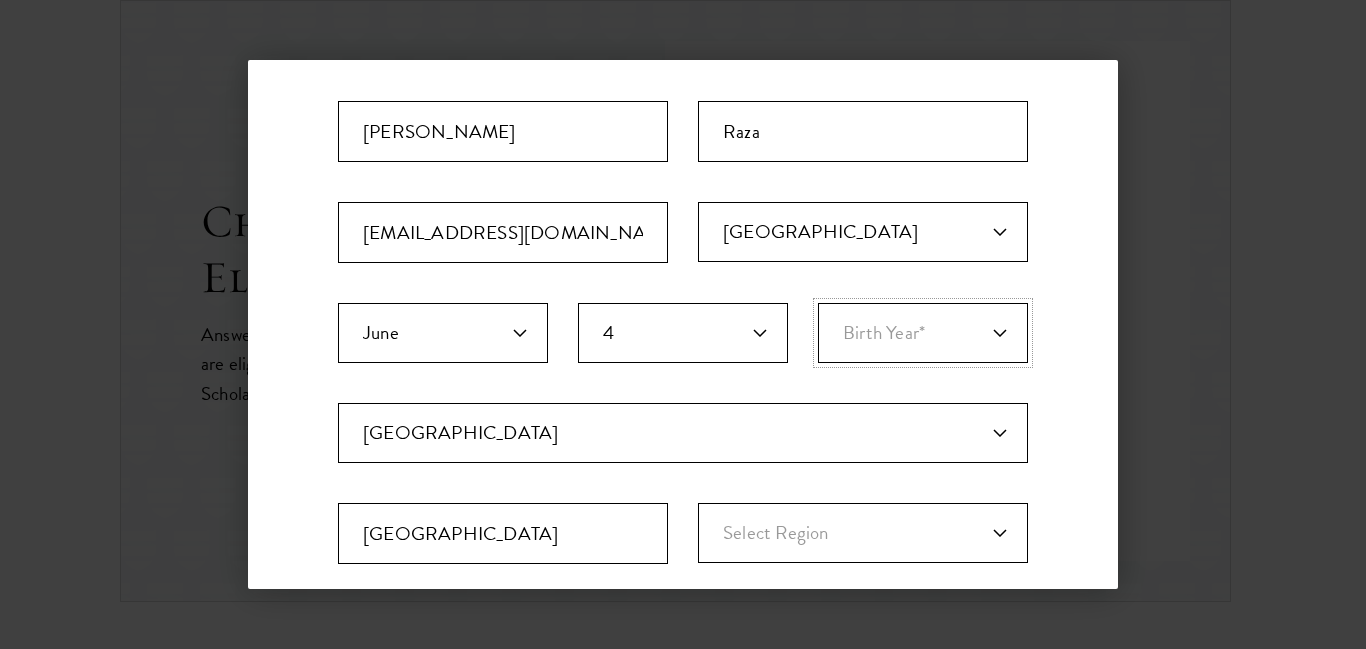 click on "Birth Year* 2025 2024 2023 2022 2021 2020 2019 2018 2017 2016 2015 2014 2013 2012 2011 2010 2009 2008 2007 2006 2005 2004 2003 2002 2001 2000 1999 1998 1997 1996 1995 1994 1993 1992 1991 1990 1989 1988 1987 1986 1985 1984 1983 1982 1981 1980 1979 1978 1977 1976 1975 1974 1973 1972 1971 1970 1969 1968 1967 1966 1965 1964 1963 1962 1961 1960 1959 1958 1957 1956 1955 1954 1953 1952 1951 1950 1949 1948 1947 1946 1945 1944 1943 1942 1941 1940 1939 1938 1937 1936 1935 1934 1933 1932 1931 1930 1929 1928 1927 1926 1925 1924 1923 1922 1921 1920 1919 1918 1917 1916 1915 1914 1913 1912 1911 1910 1909 1908 1907 1906 1905 1904 1903 1902 1901 1900" at bounding box center (923, 333) 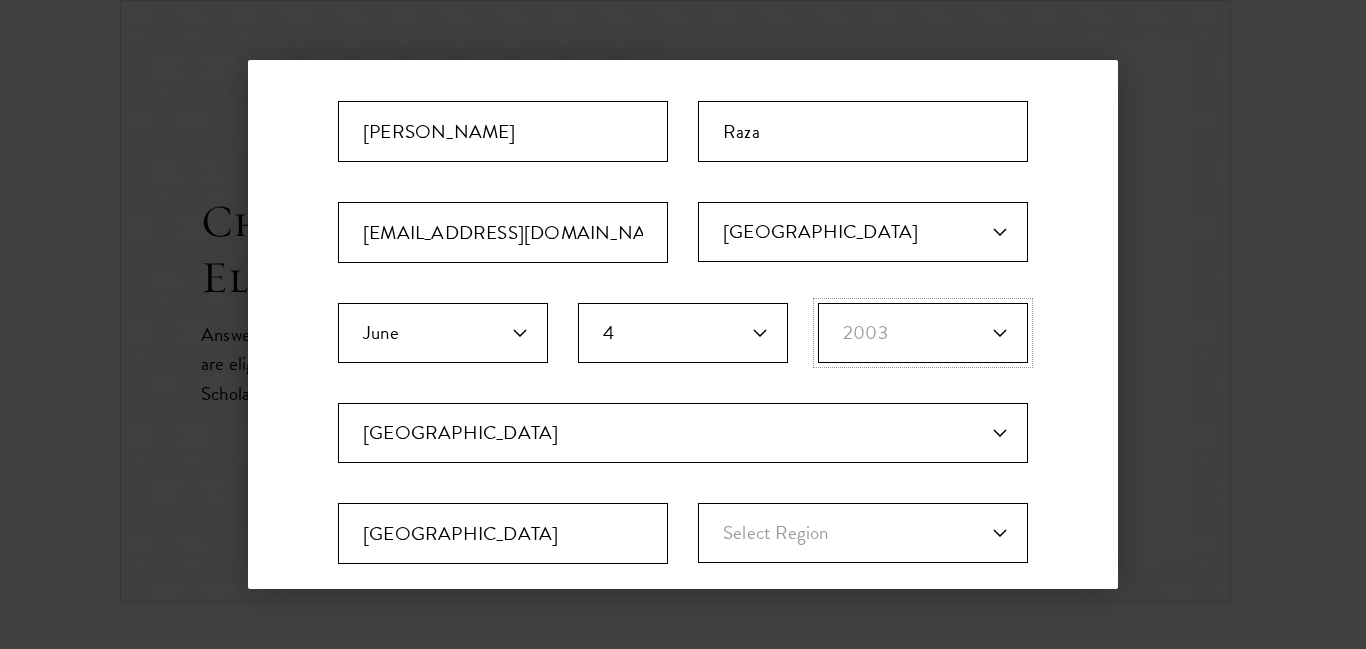 click on "Birth Year* 2025 2024 2023 2022 2021 2020 2019 2018 2017 2016 2015 2014 2013 2012 2011 2010 2009 2008 2007 2006 2005 2004 2003 2002 2001 2000 1999 1998 1997 1996 1995 1994 1993 1992 1991 1990 1989 1988 1987 1986 1985 1984 1983 1982 1981 1980 1979 1978 1977 1976 1975 1974 1973 1972 1971 1970 1969 1968 1967 1966 1965 1964 1963 1962 1961 1960 1959 1958 1957 1956 1955 1954 1953 1952 1951 1950 1949 1948 1947 1946 1945 1944 1943 1942 1941 1940 1939 1938 1937 1936 1935 1934 1933 1932 1931 1930 1929 1928 1927 1926 1925 1924 1923 1922 1921 1920 1919 1918 1917 1916 1915 1914 1913 1912 1911 1910 1909 1908 1907 1906 1905 1904 1903 1902 1901 1900" at bounding box center [923, 333] 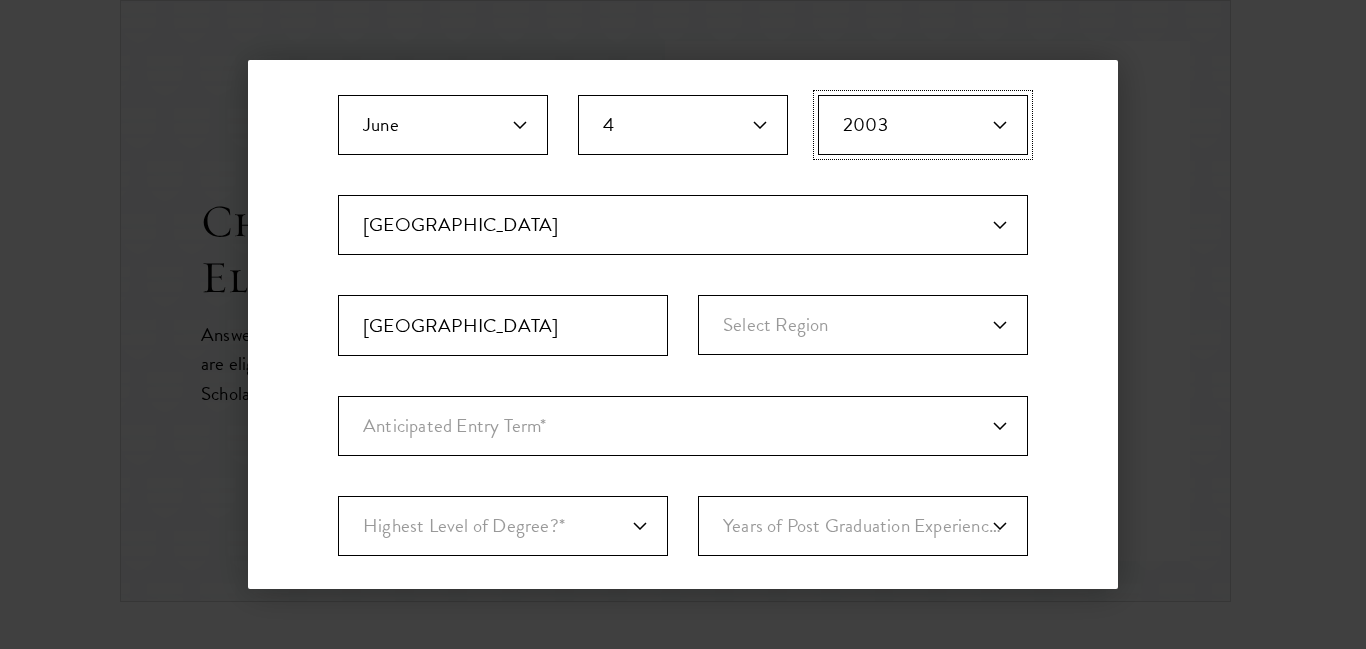 scroll, scrollTop: 435, scrollLeft: 0, axis: vertical 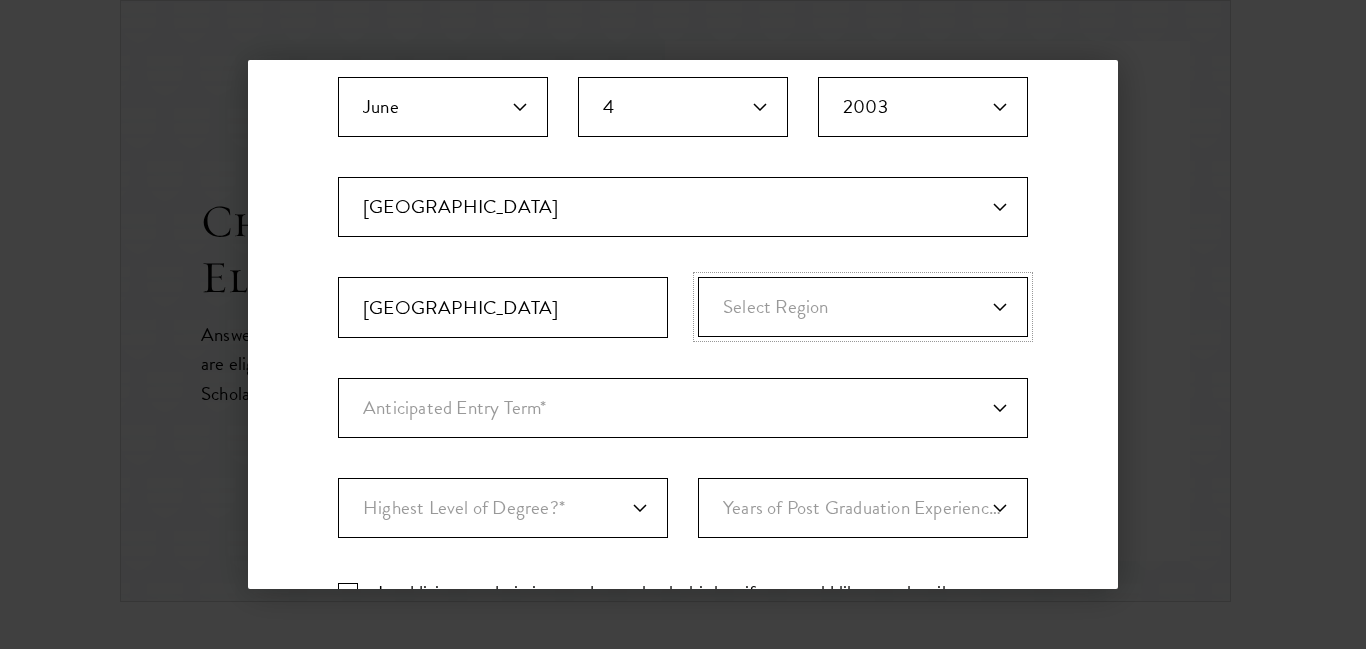 click on "Select Region Azad Kashmir Balochistan Federally Administered Tribal... Gilgit-Baltistan Islamabad Khyber Pakhtunkhwa Punjab Sindh" at bounding box center (863, 307) 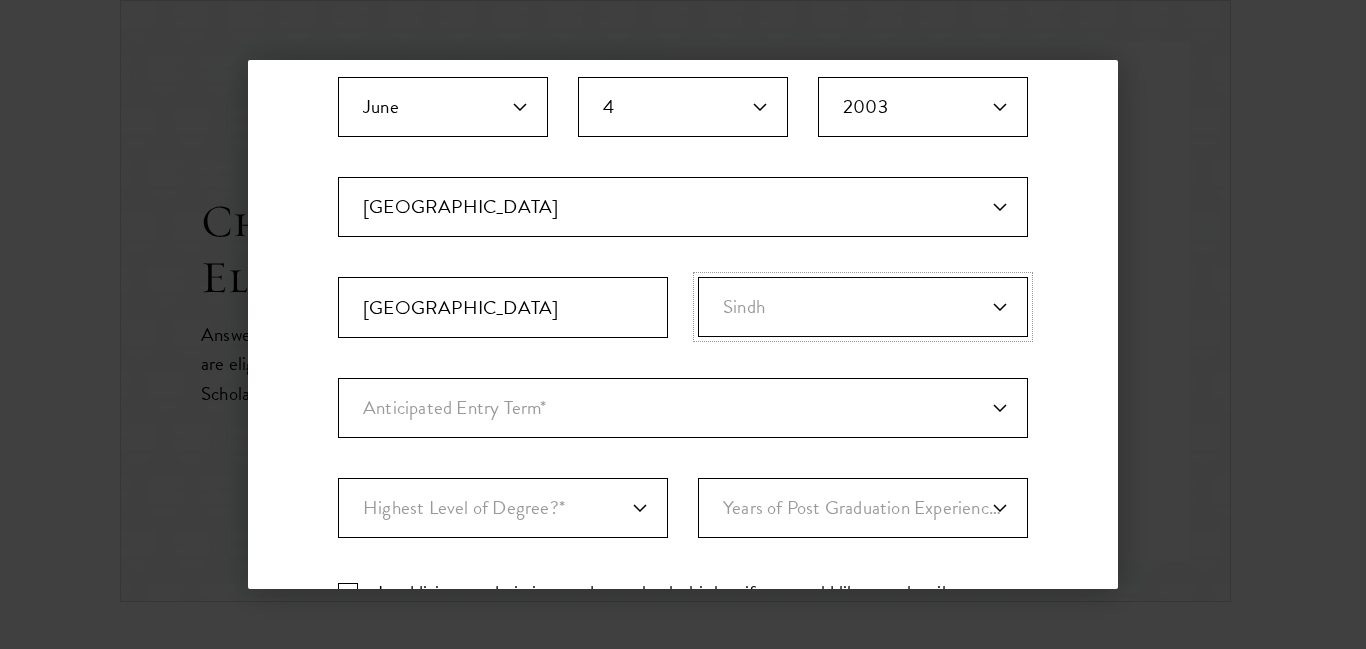 click on "Select Region Azad Kashmir Balochistan Federally Administered Tribal... Gilgit-Baltistan Islamabad Khyber Pakhtunkhwa Punjab Sindh" at bounding box center (863, 307) 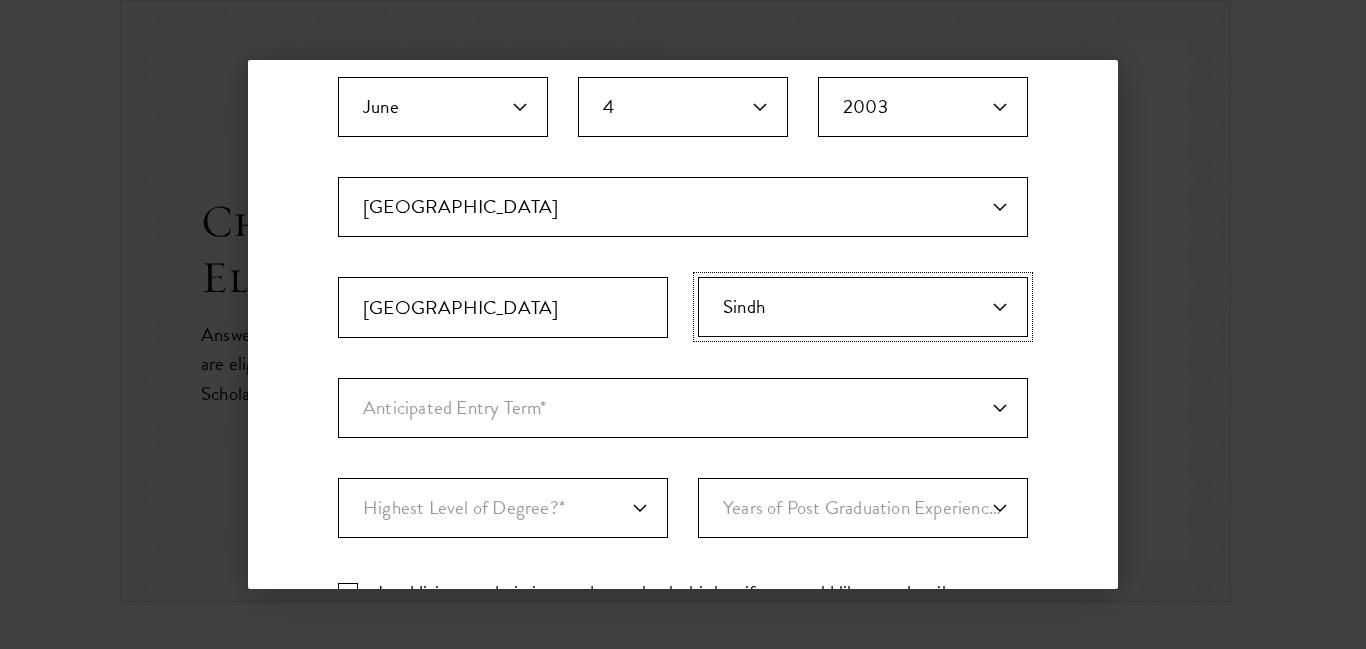 click on "Select Region Azad Kashmir Balochistan Federally Administered Tribal... Gilgit-Baltistan Islamabad Khyber Pakhtunkhwa Punjab Sindh" at bounding box center (863, 307) 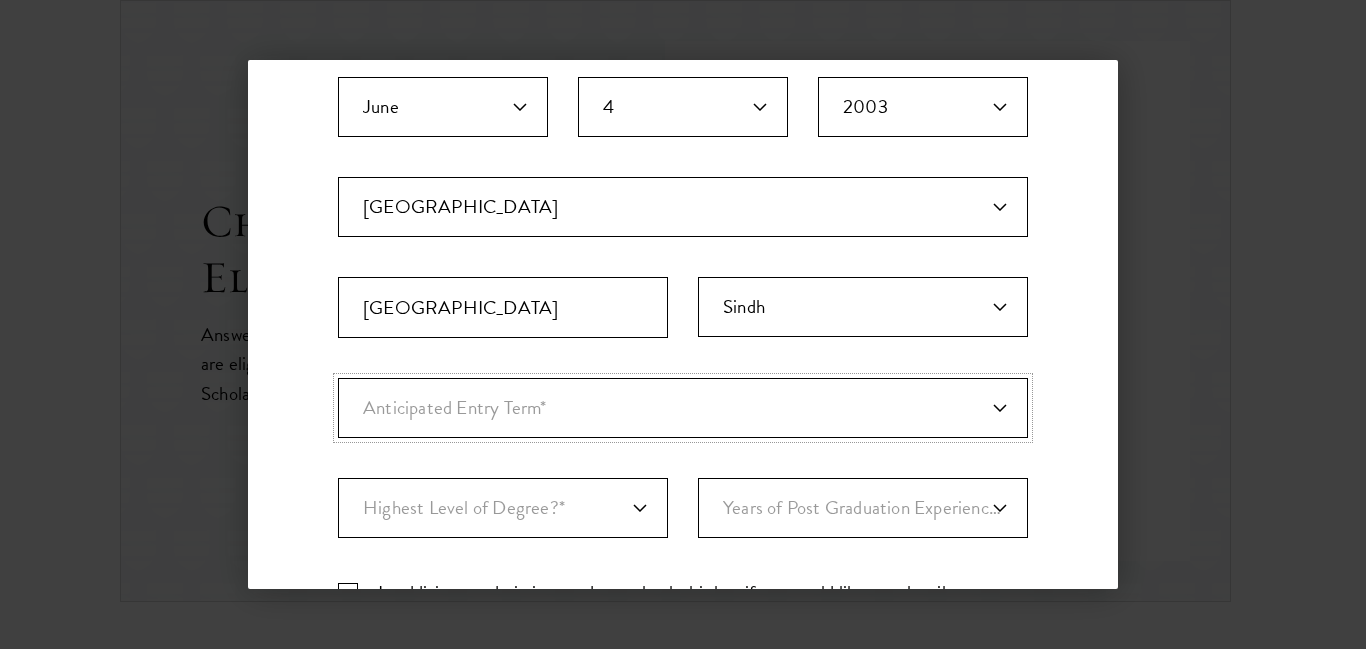 click on "Anticipated Entry Term* August 2026 (Application opens April 2025) Just Exploring" at bounding box center [683, 408] 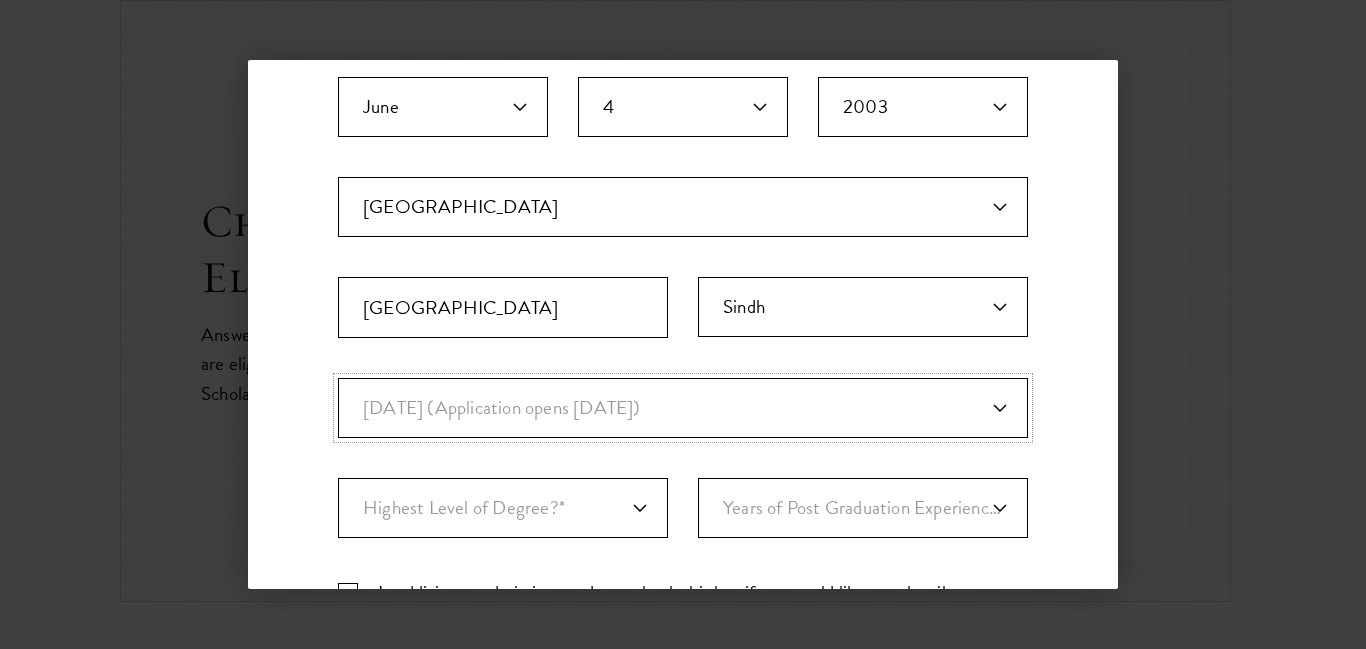 click on "Anticipated Entry Term* August 2026 (Application opens April 2025) Just Exploring" at bounding box center (683, 408) 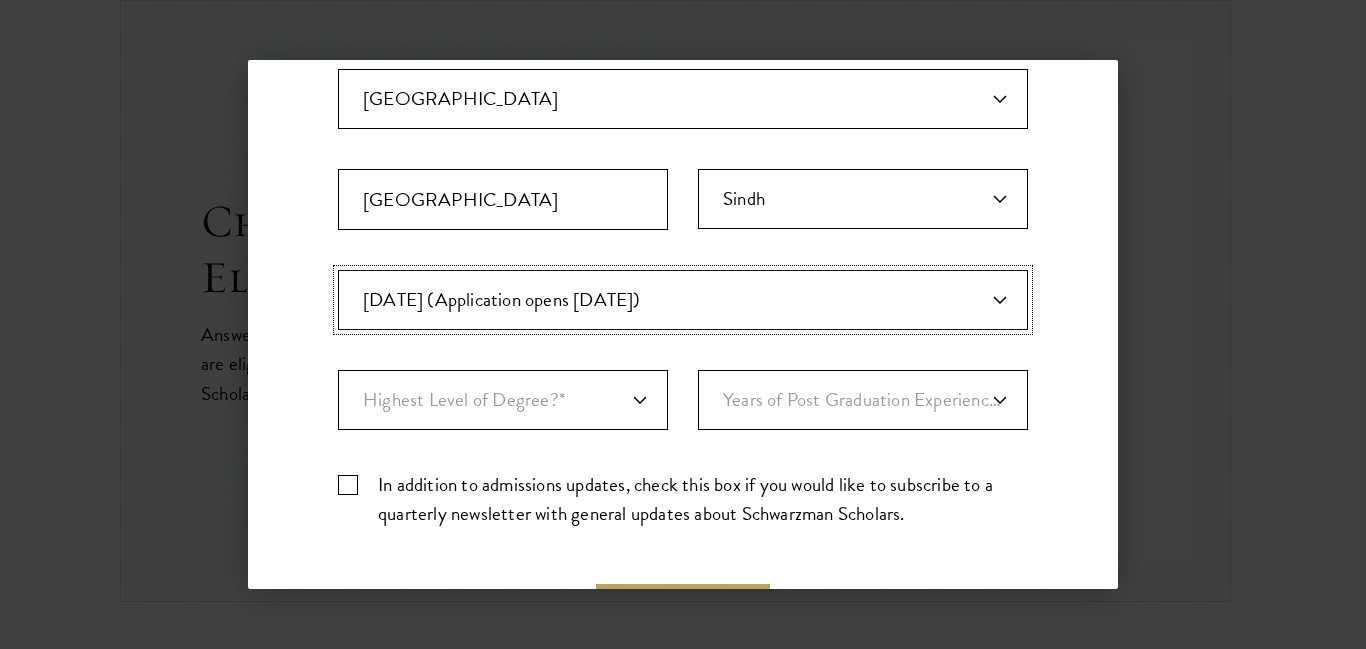 scroll, scrollTop: 558, scrollLeft: 0, axis: vertical 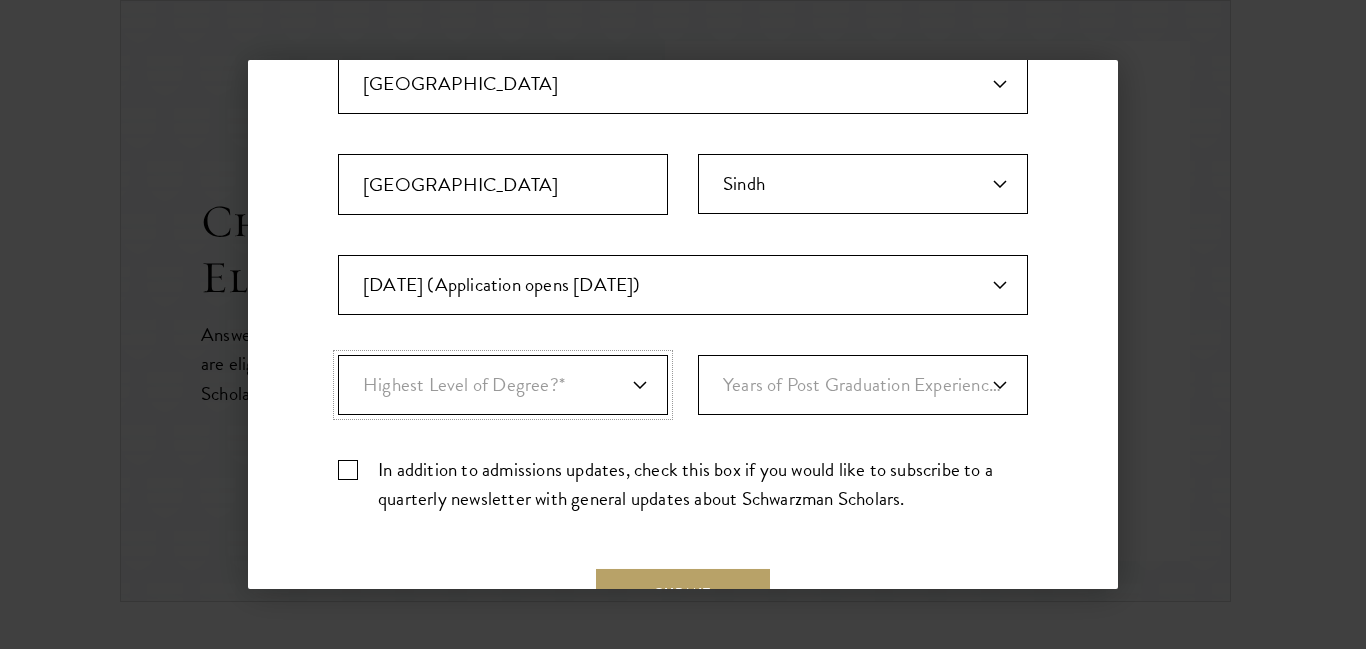 click on "Highest Level of Degree?* PHD Bachelor's Master's Current Undergraduate Student" at bounding box center [503, 385] 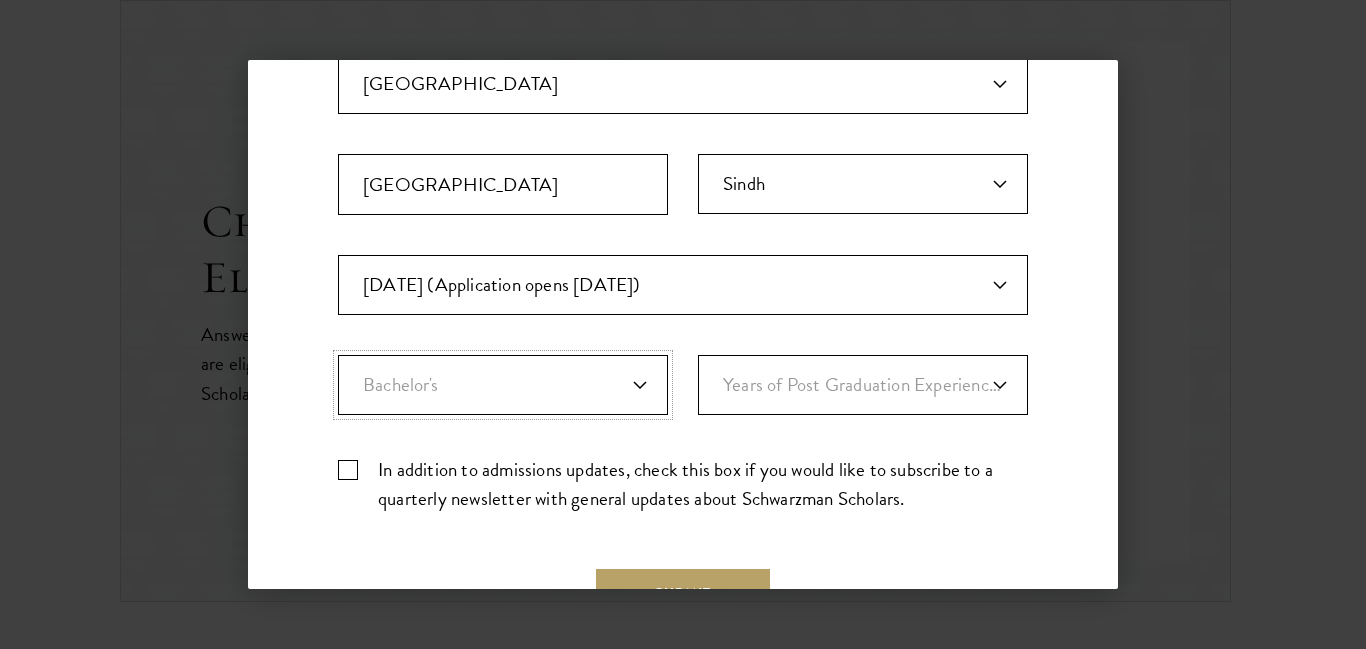 click on "Highest Level of Degree?* PHD Bachelor's Master's Current Undergraduate Student" at bounding box center [503, 385] 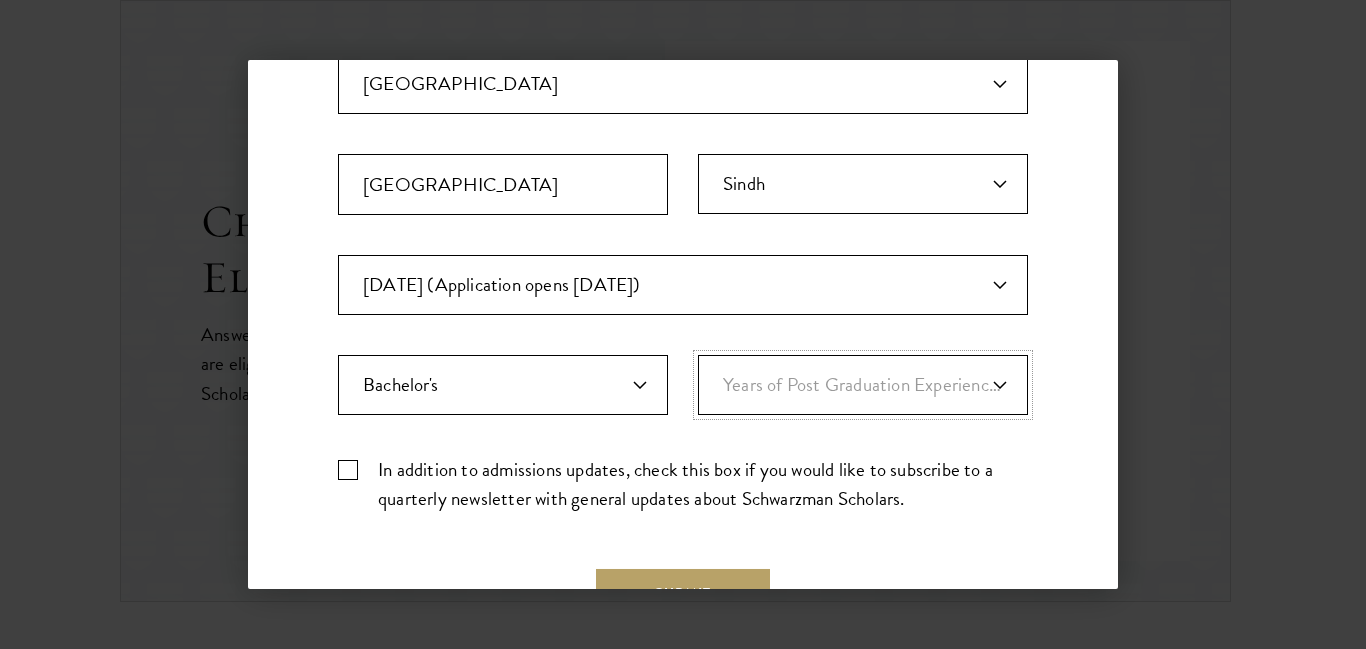 click on "Years of Post Graduation Experience?* 1 2 3 4 5 6 7 8 9 10" at bounding box center (863, 385) 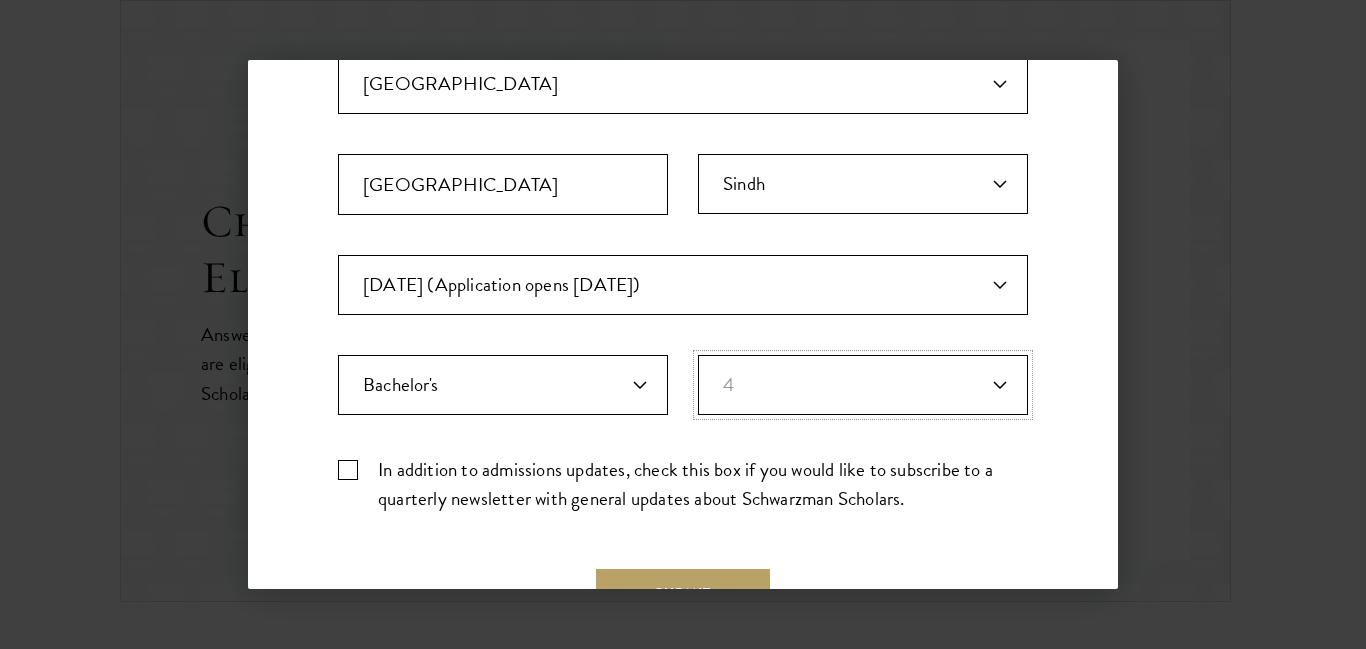 click on "Years of Post Graduation Experience?* 1 2 3 4 5 6 7 8 9 10" at bounding box center [863, 385] 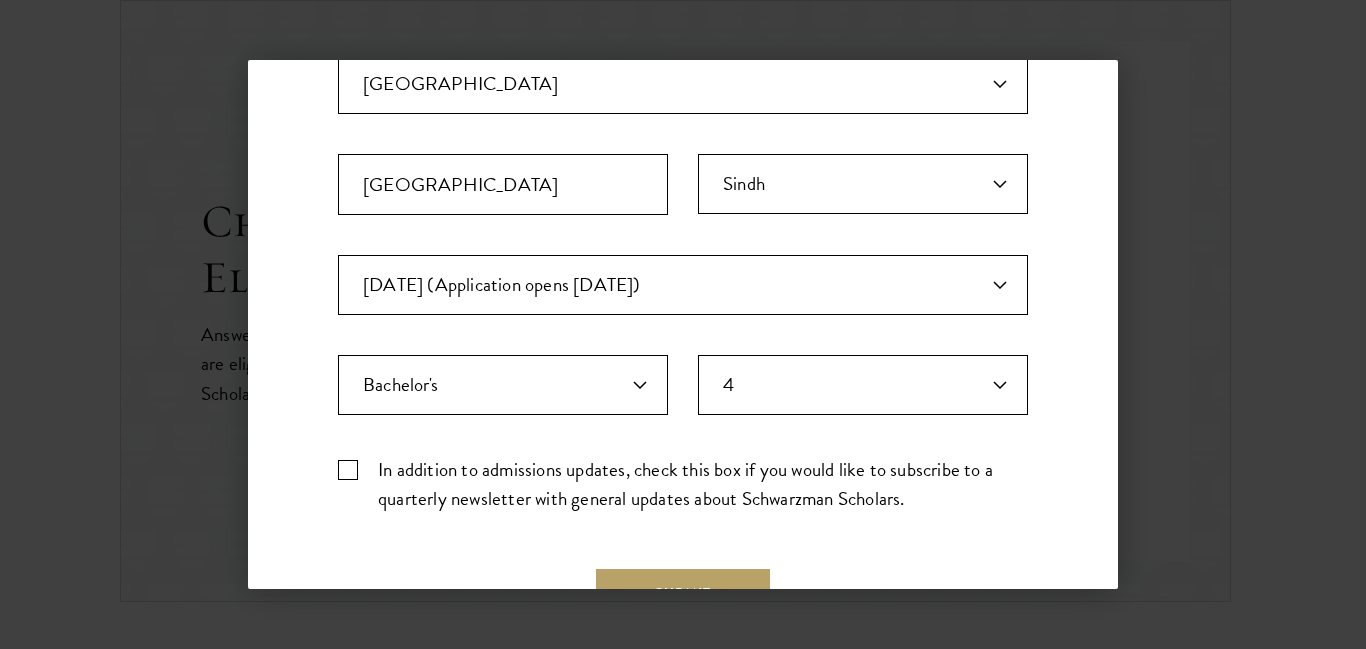 click on "In addition to admissions updates, check this box if you would like to subscribe to a quarterly newsletter with general updates about Schwarzman Scholars." at bounding box center [683, 484] 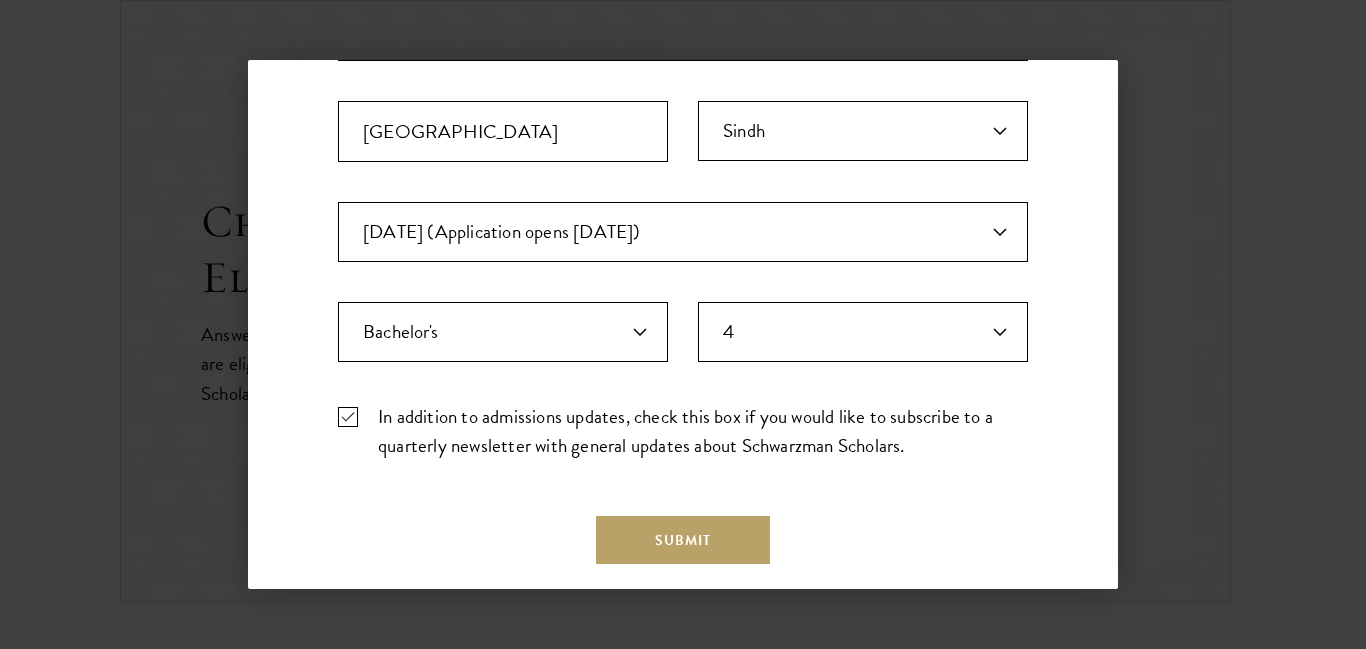 scroll, scrollTop: 668, scrollLeft: 0, axis: vertical 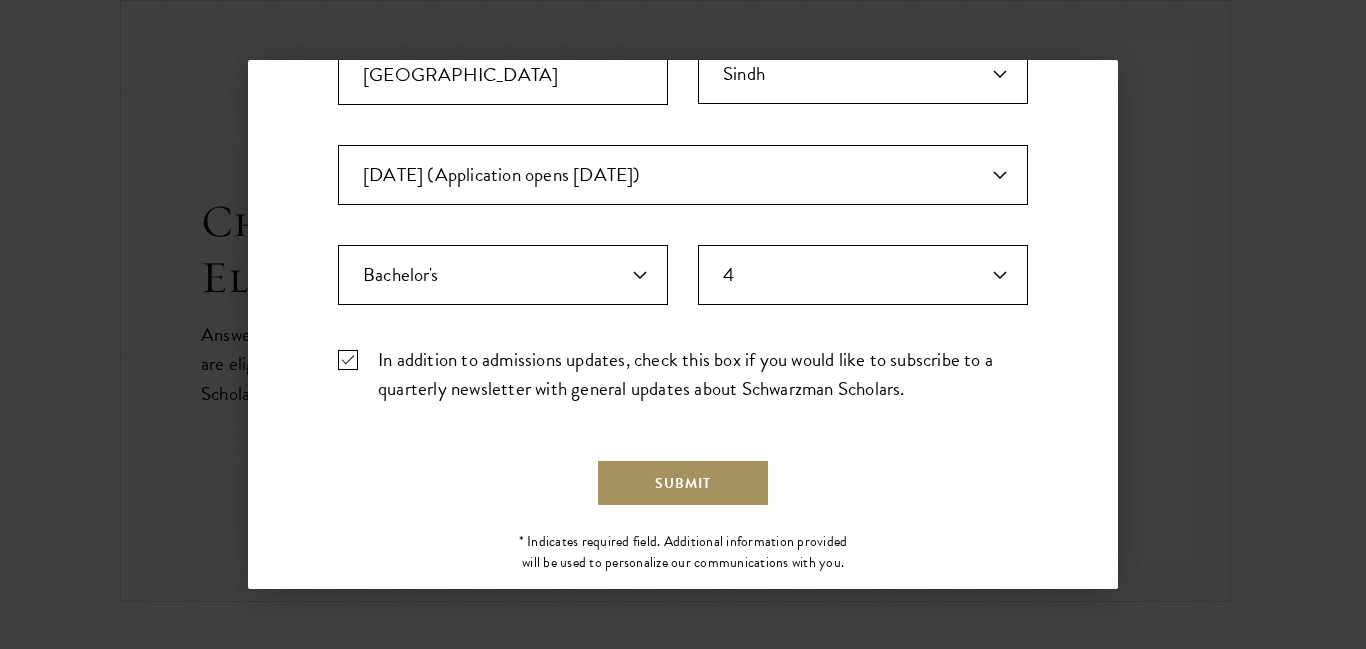 click on "Submit" at bounding box center [683, 483] 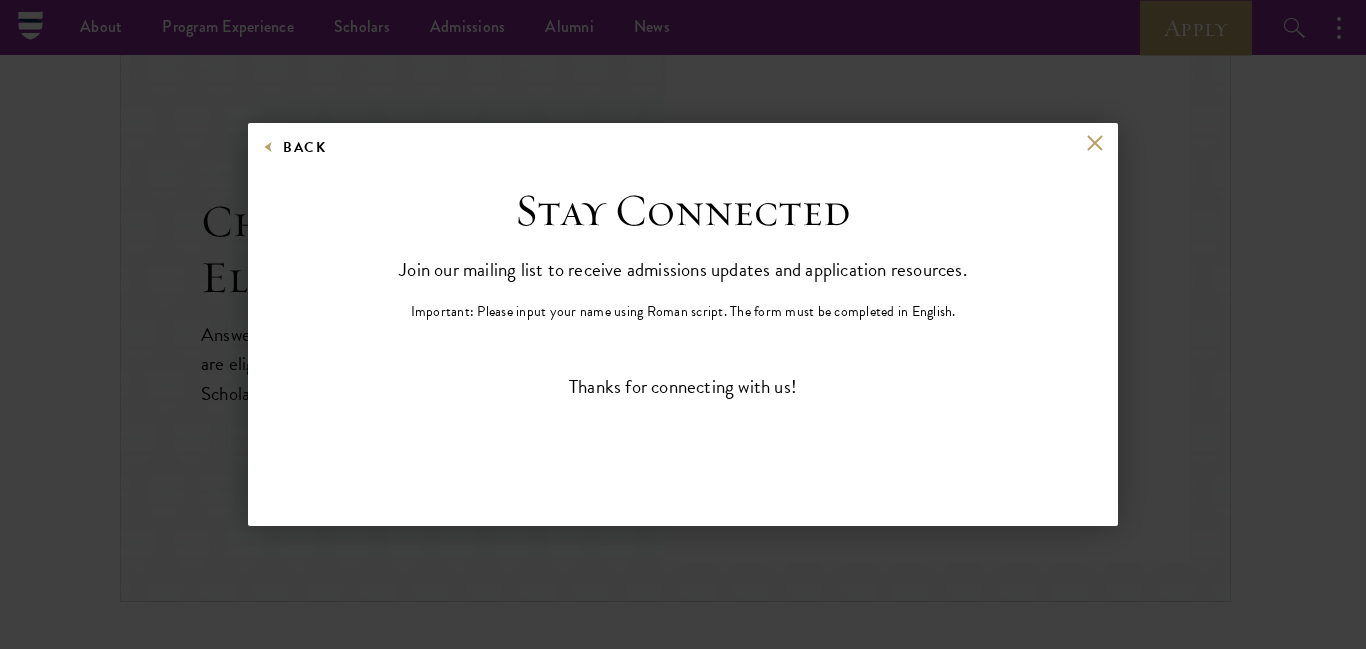 scroll, scrollTop: 1756, scrollLeft: 0, axis: vertical 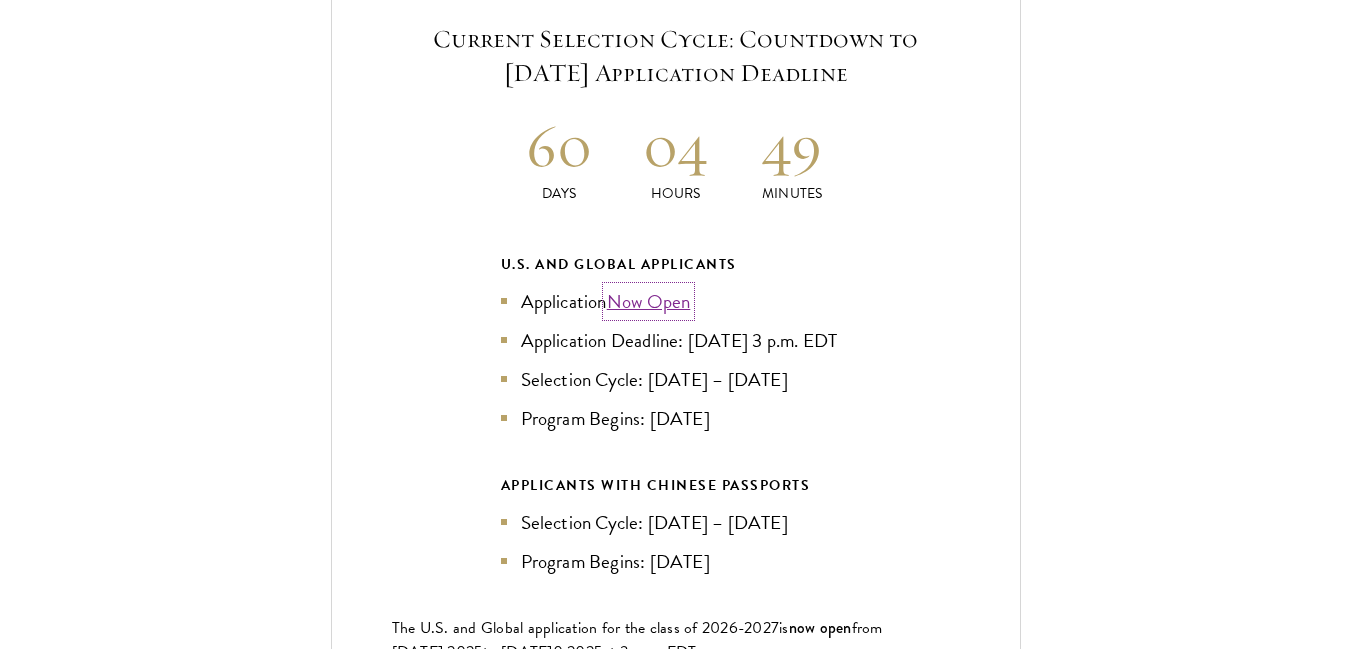 click on "Now Open" at bounding box center [649, 301] 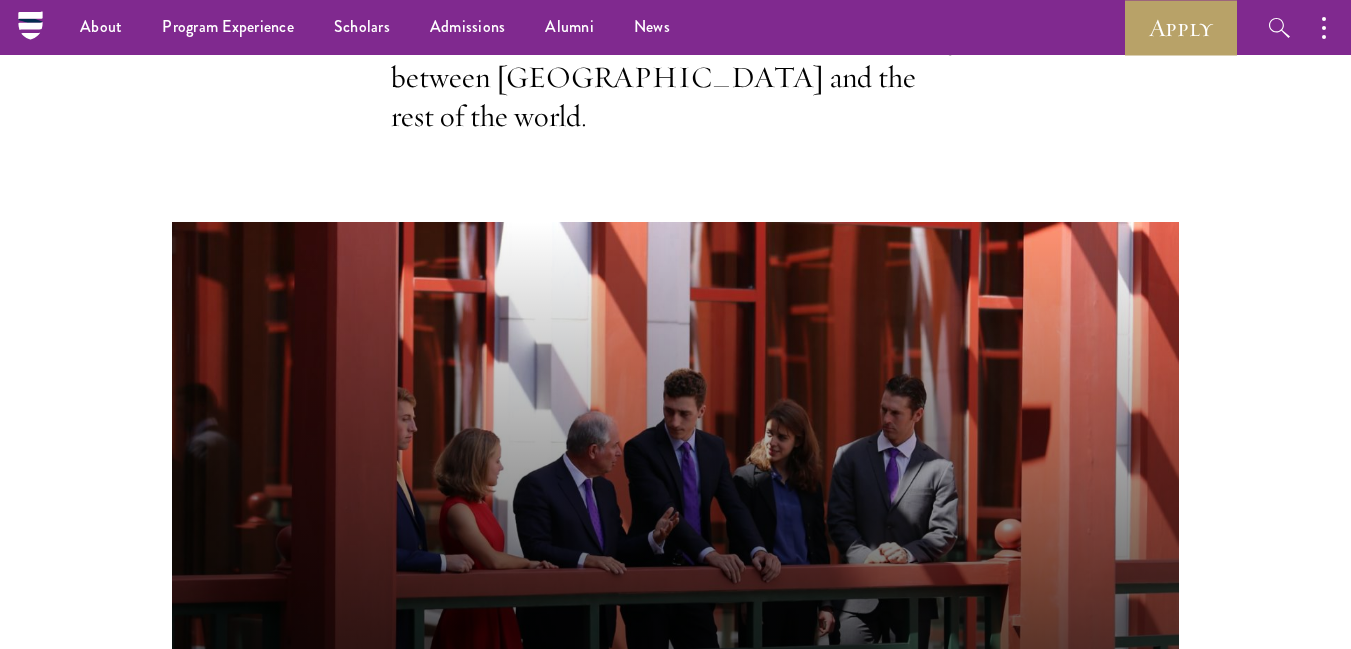 scroll, scrollTop: 0, scrollLeft: 0, axis: both 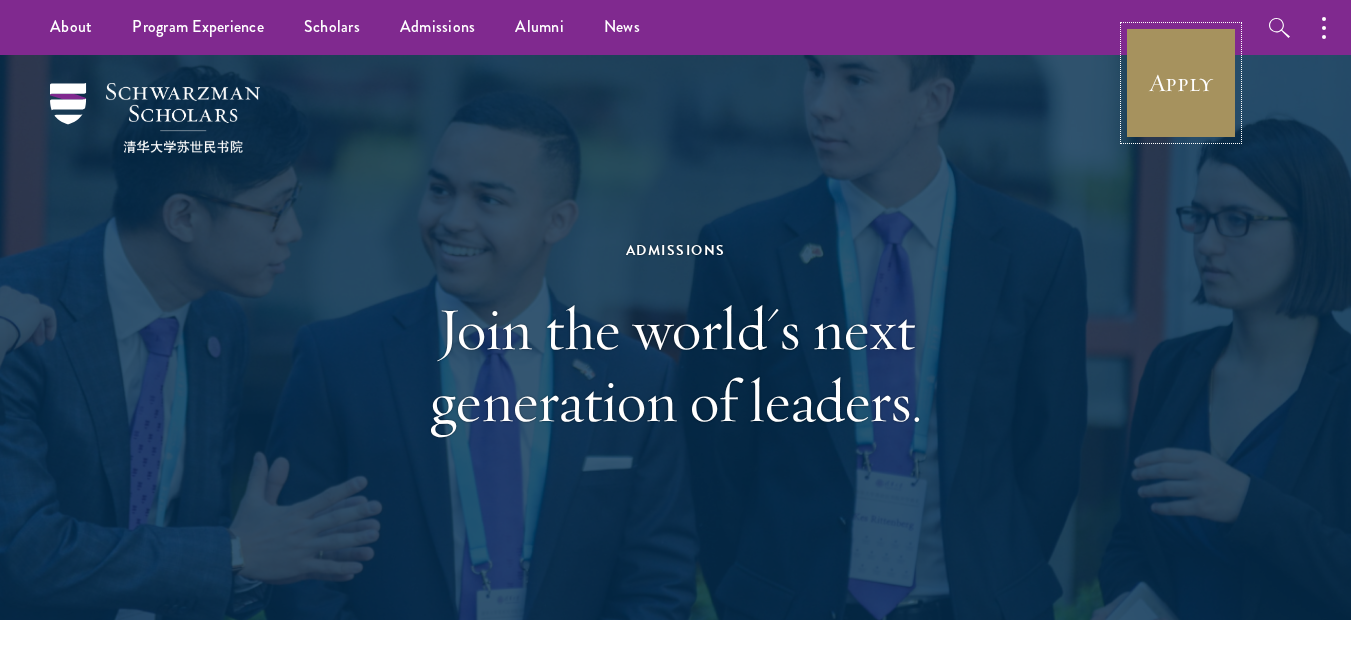click on "Apply" at bounding box center (1181, 83) 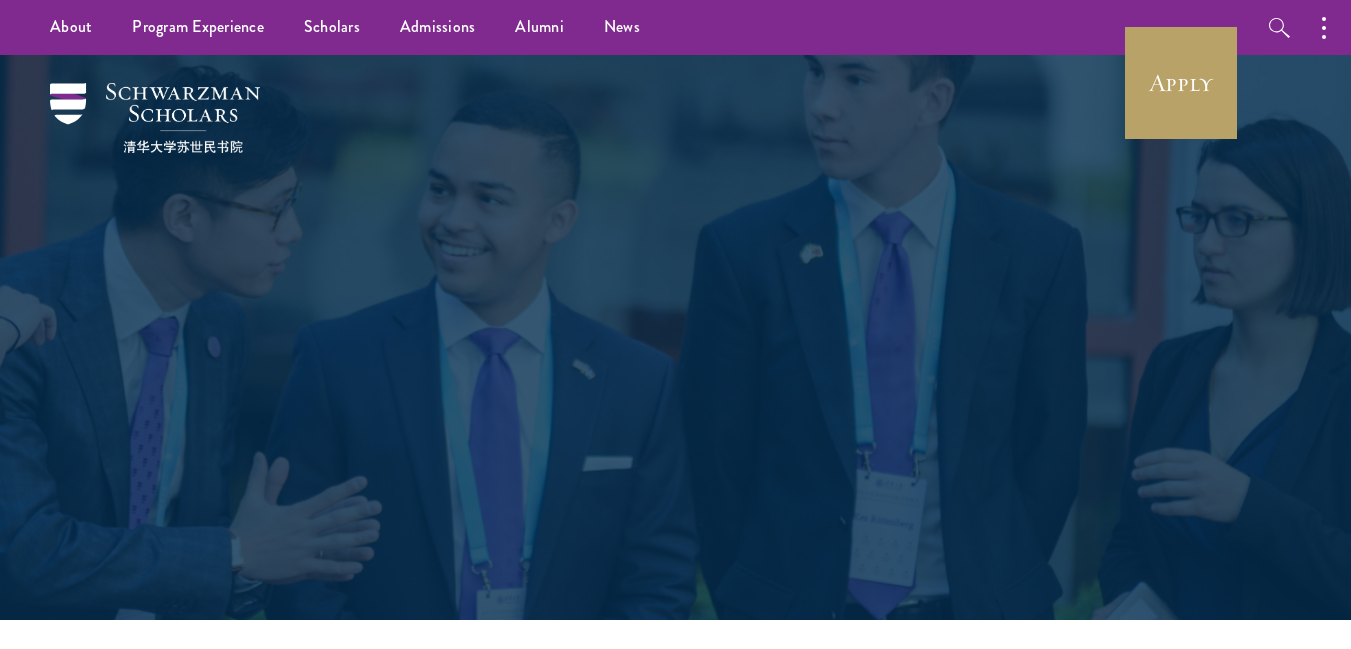 scroll, scrollTop: 0, scrollLeft: 0, axis: both 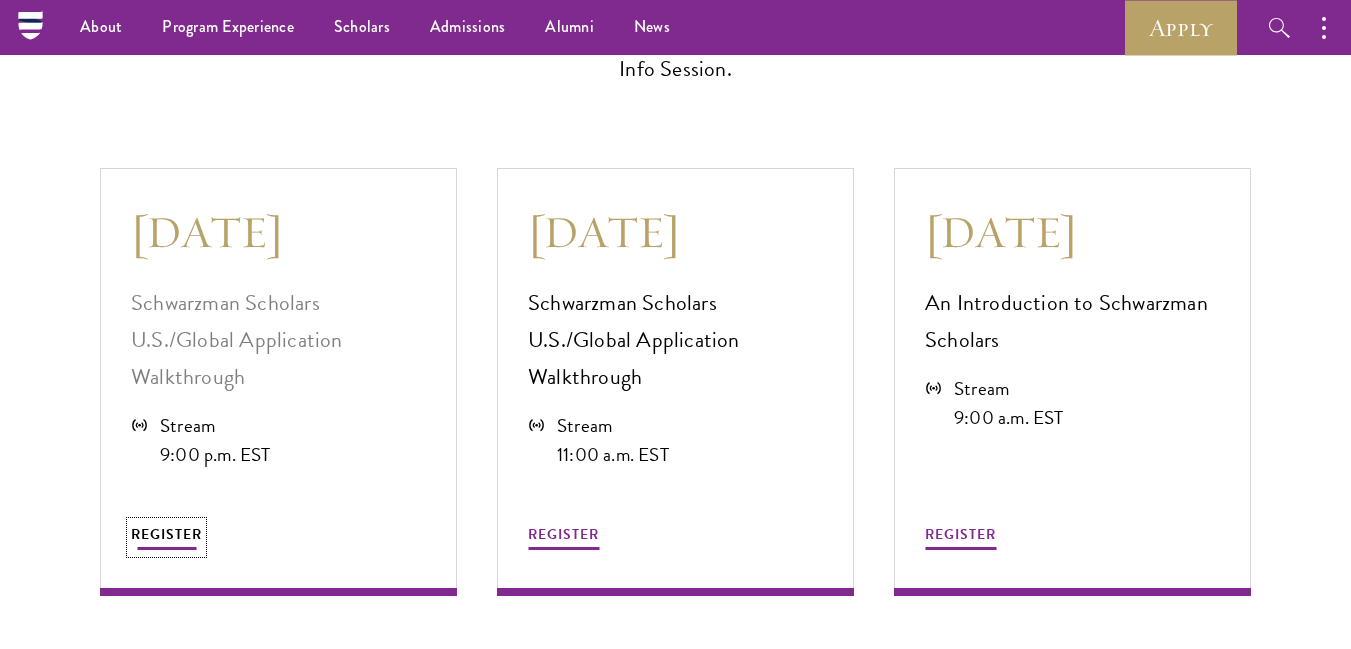click on "REGISTER" at bounding box center (166, 534) 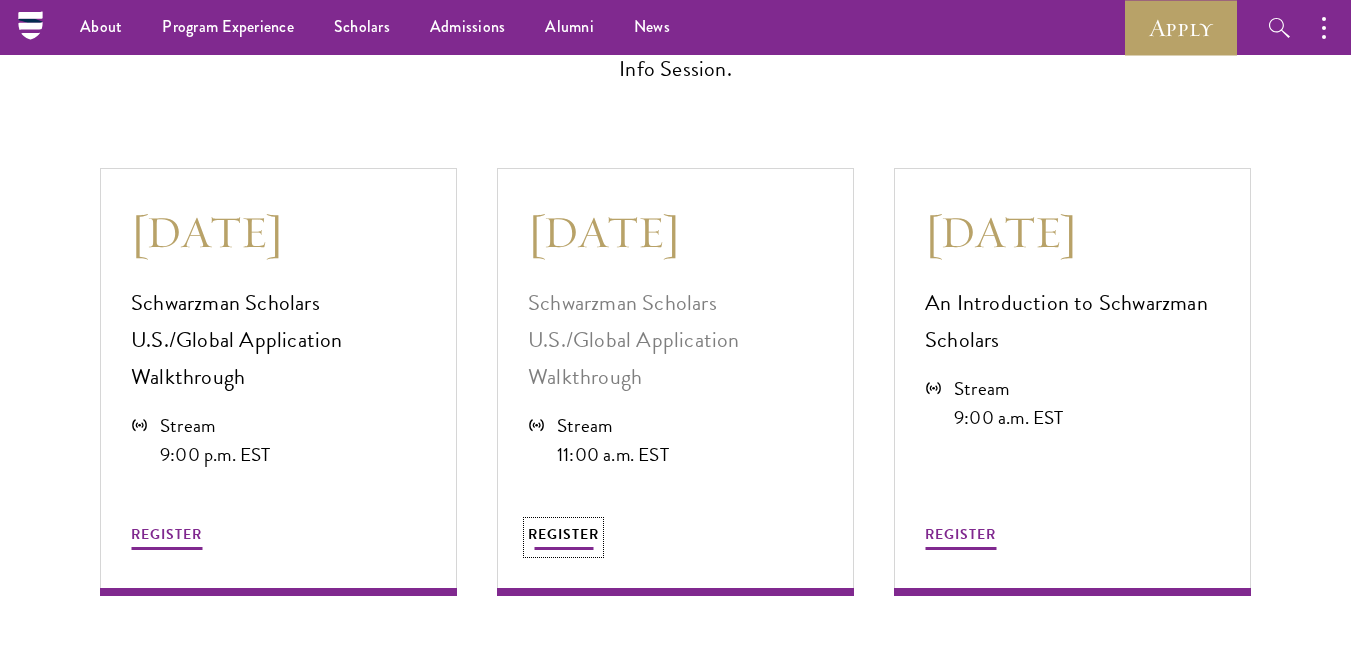 click on "REGISTER" at bounding box center [563, 534] 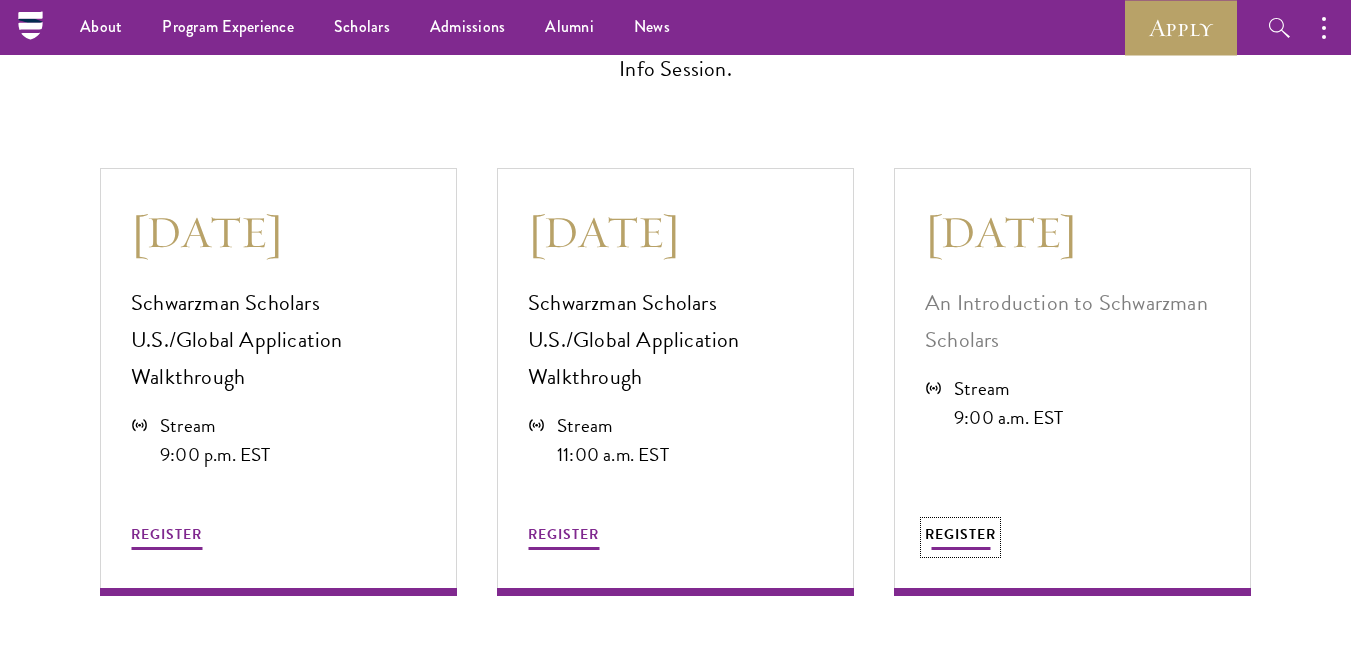 click on "REGISTER" at bounding box center [960, 534] 